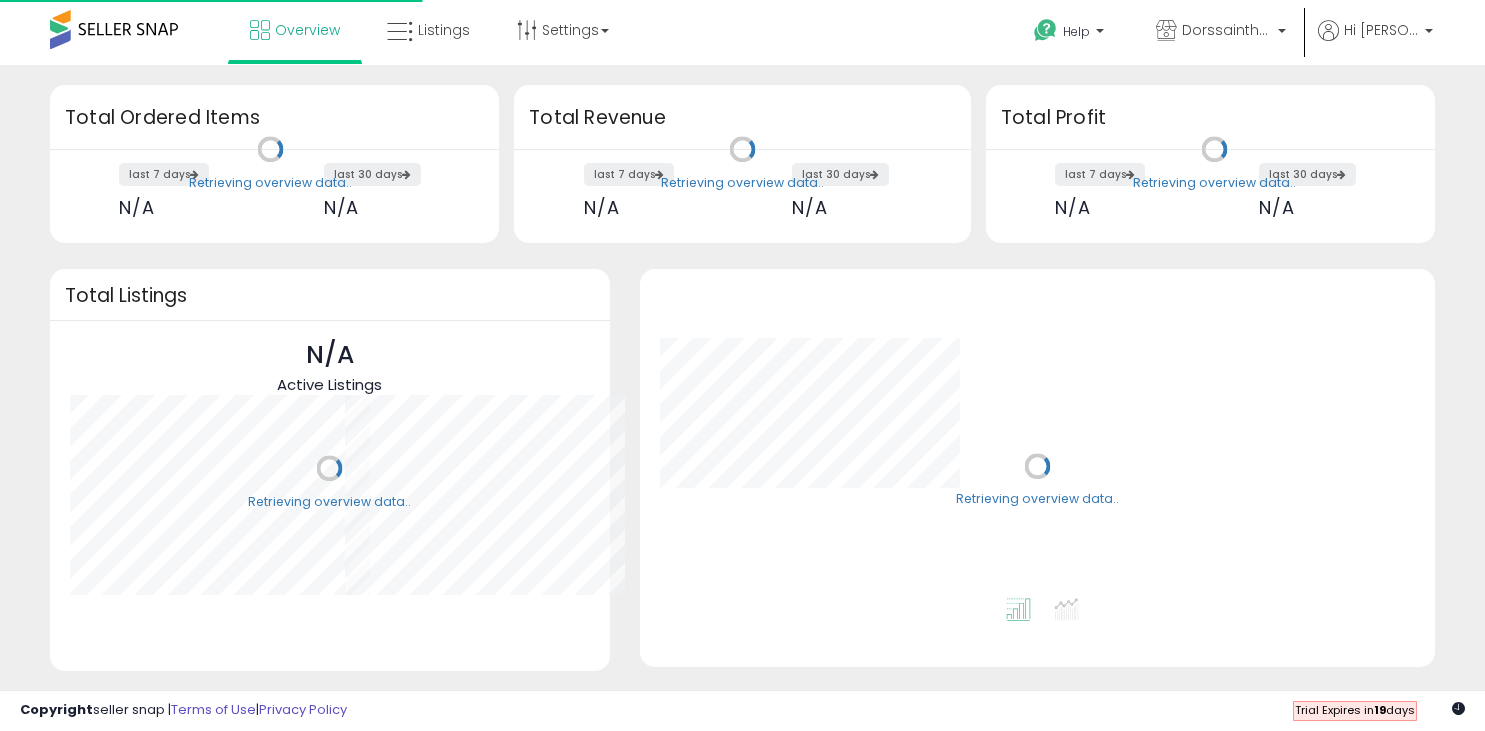 scroll, scrollTop: 0, scrollLeft: 0, axis: both 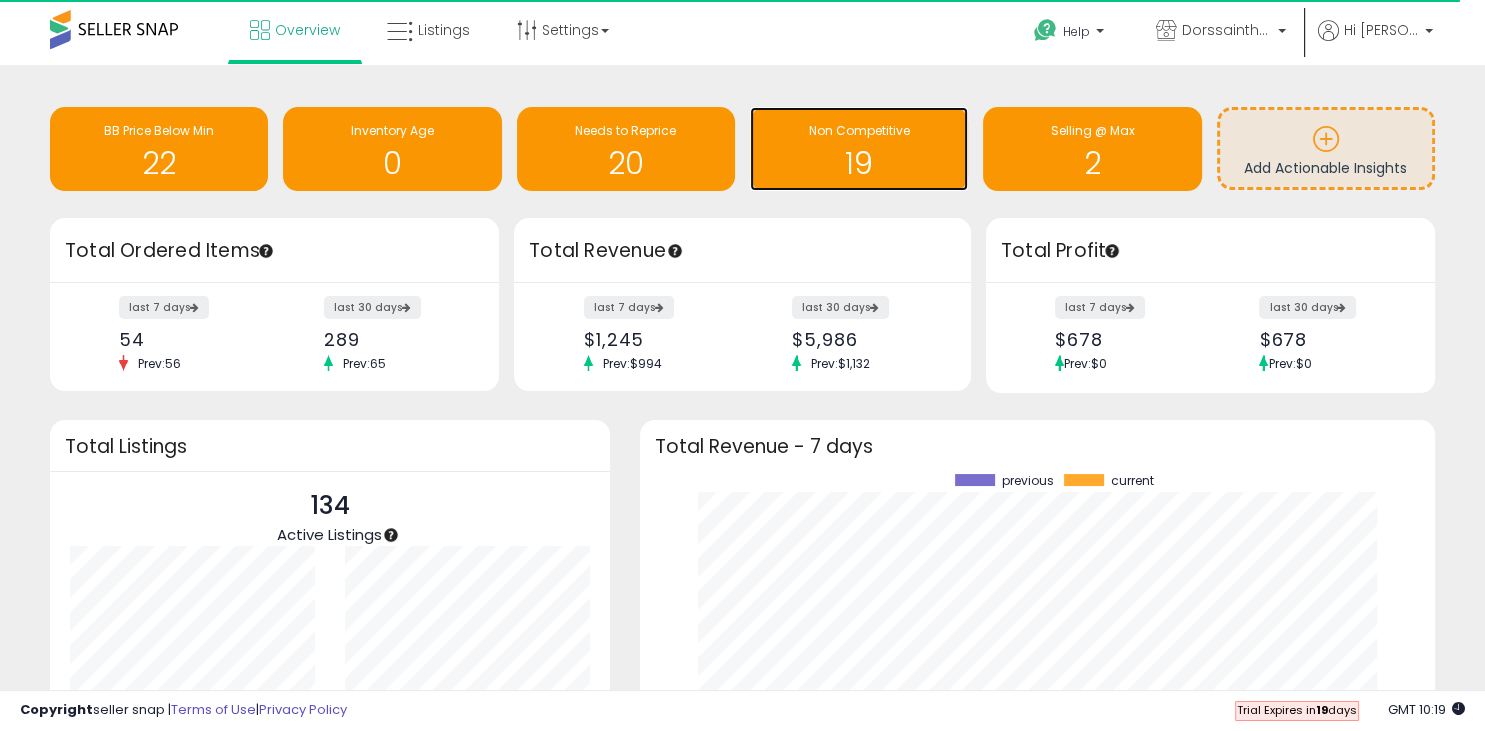 click on "19" at bounding box center (859, 163) 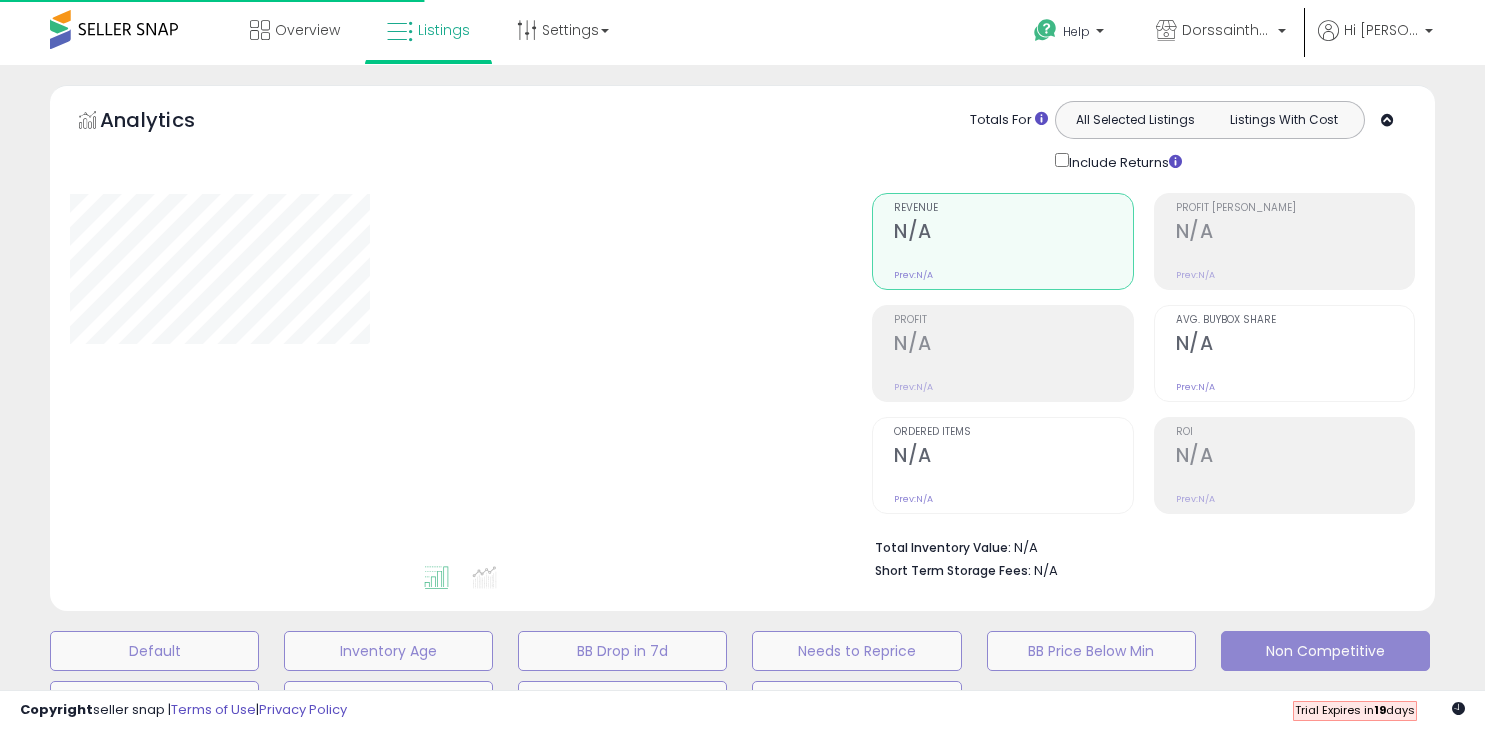 scroll, scrollTop: 0, scrollLeft: 0, axis: both 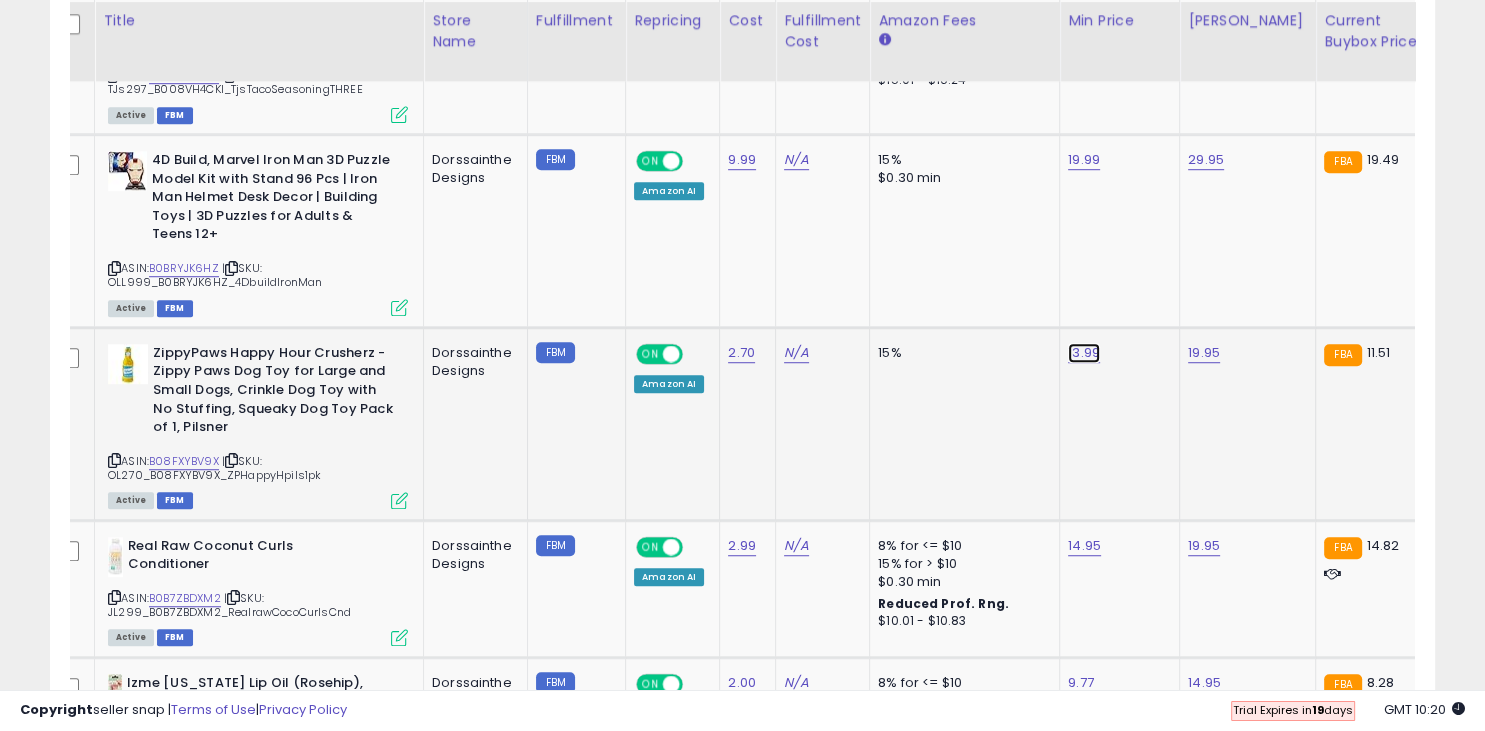 click on "13.99" at bounding box center (1084, -207) 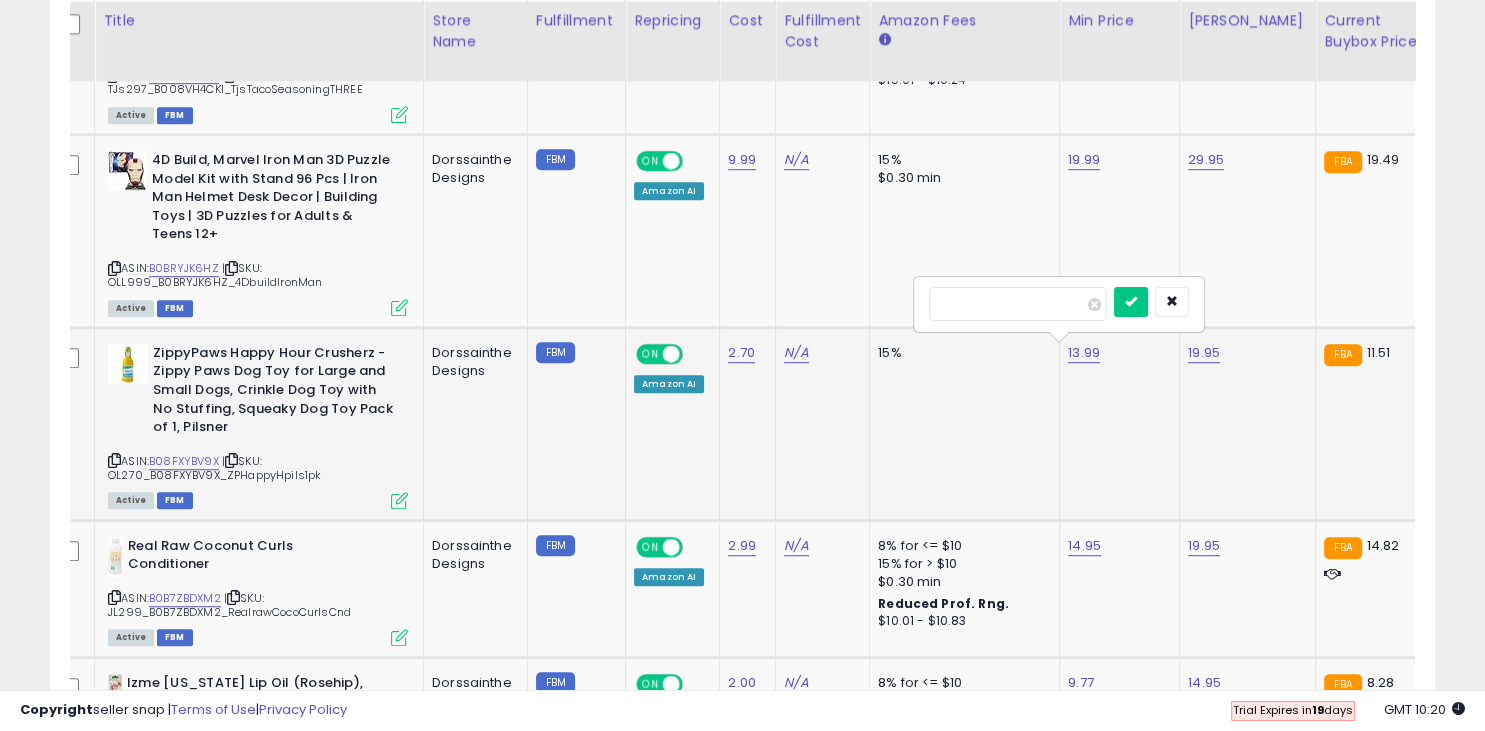 type on "*******" 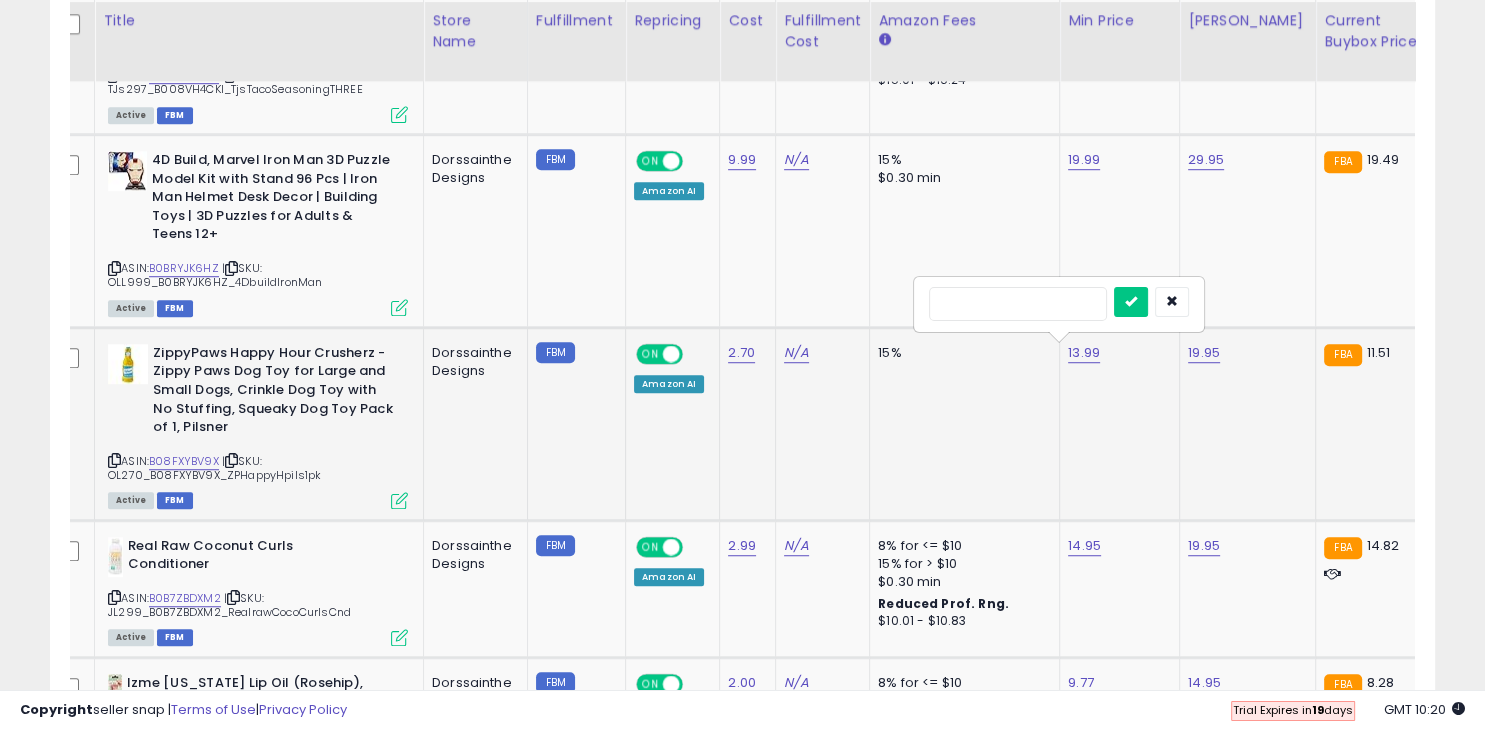 type on "*" 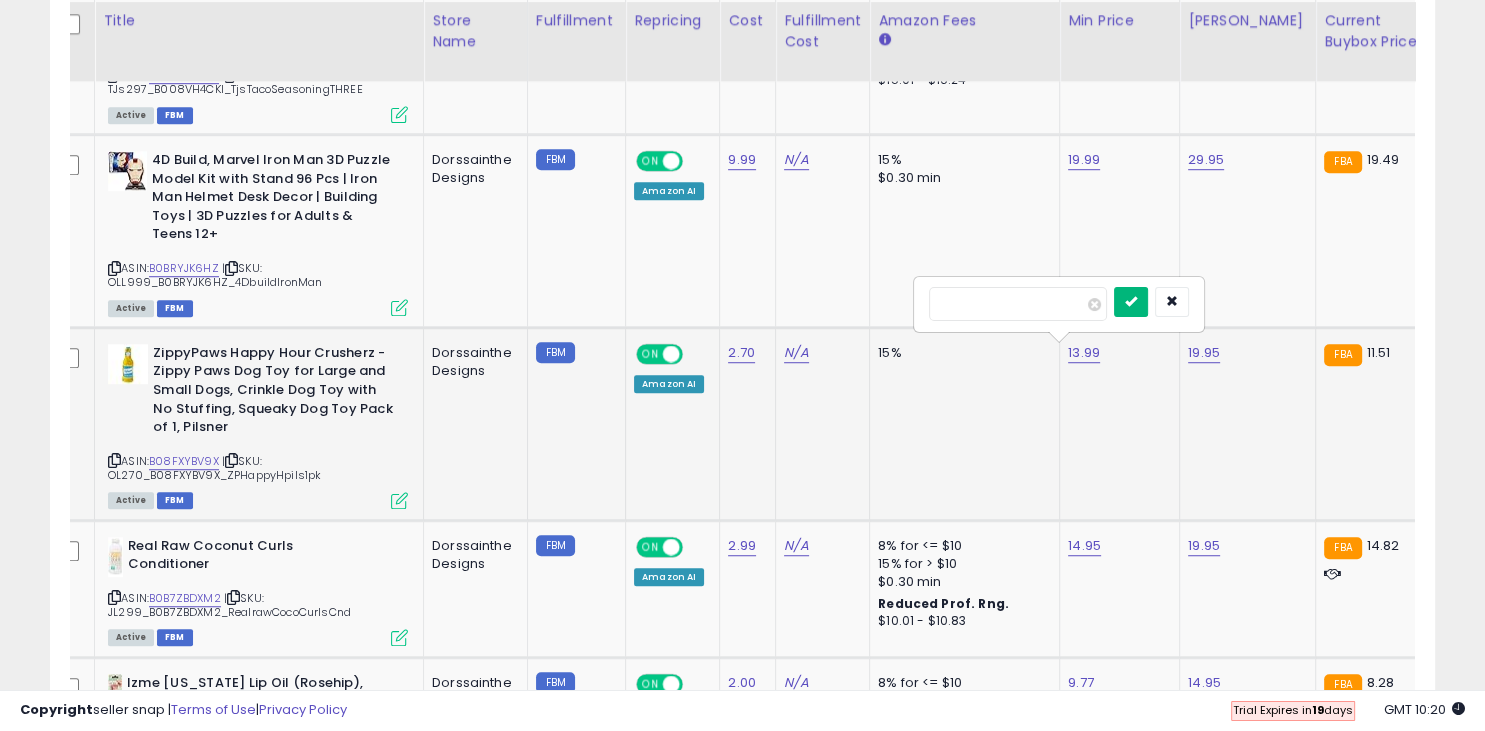 type on "*****" 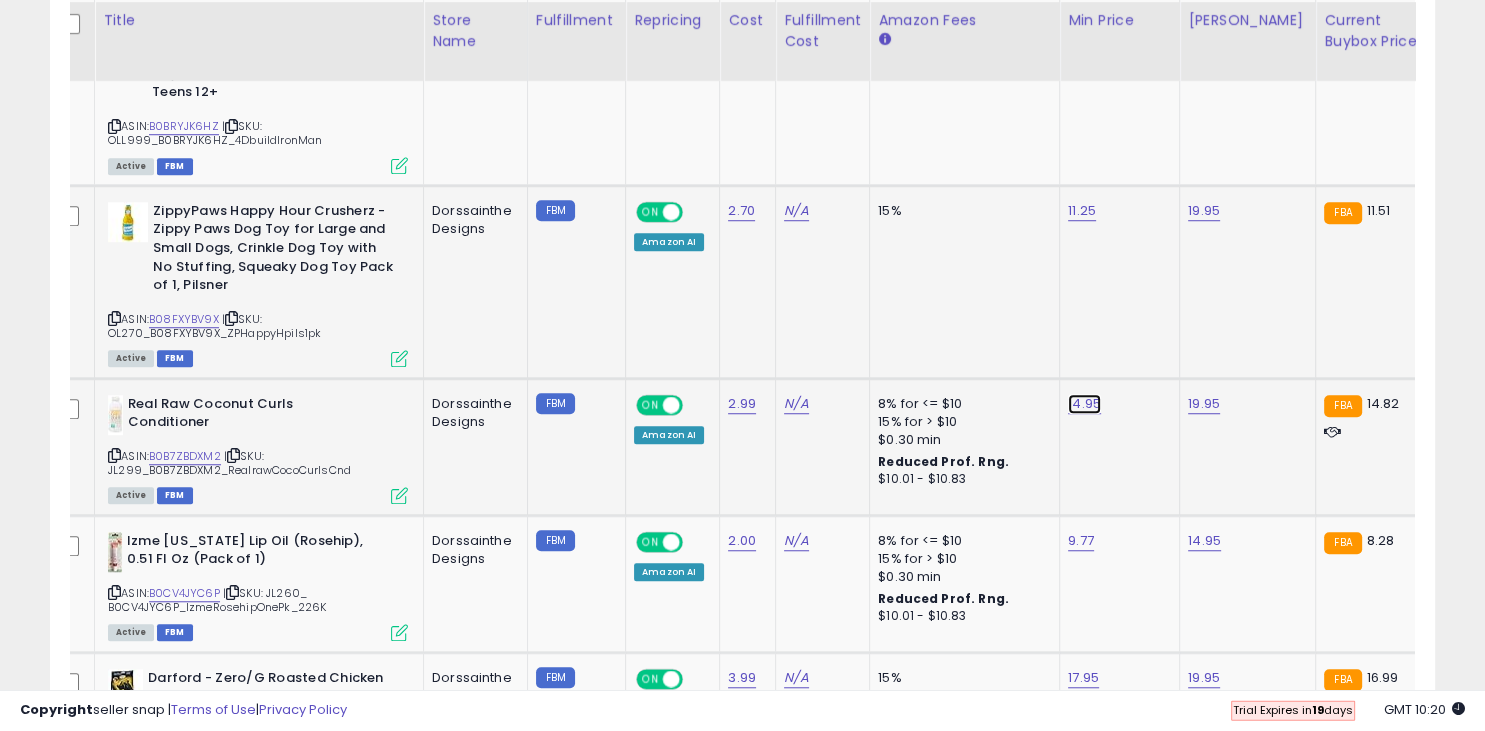 click on "14.95" at bounding box center [1084, -349] 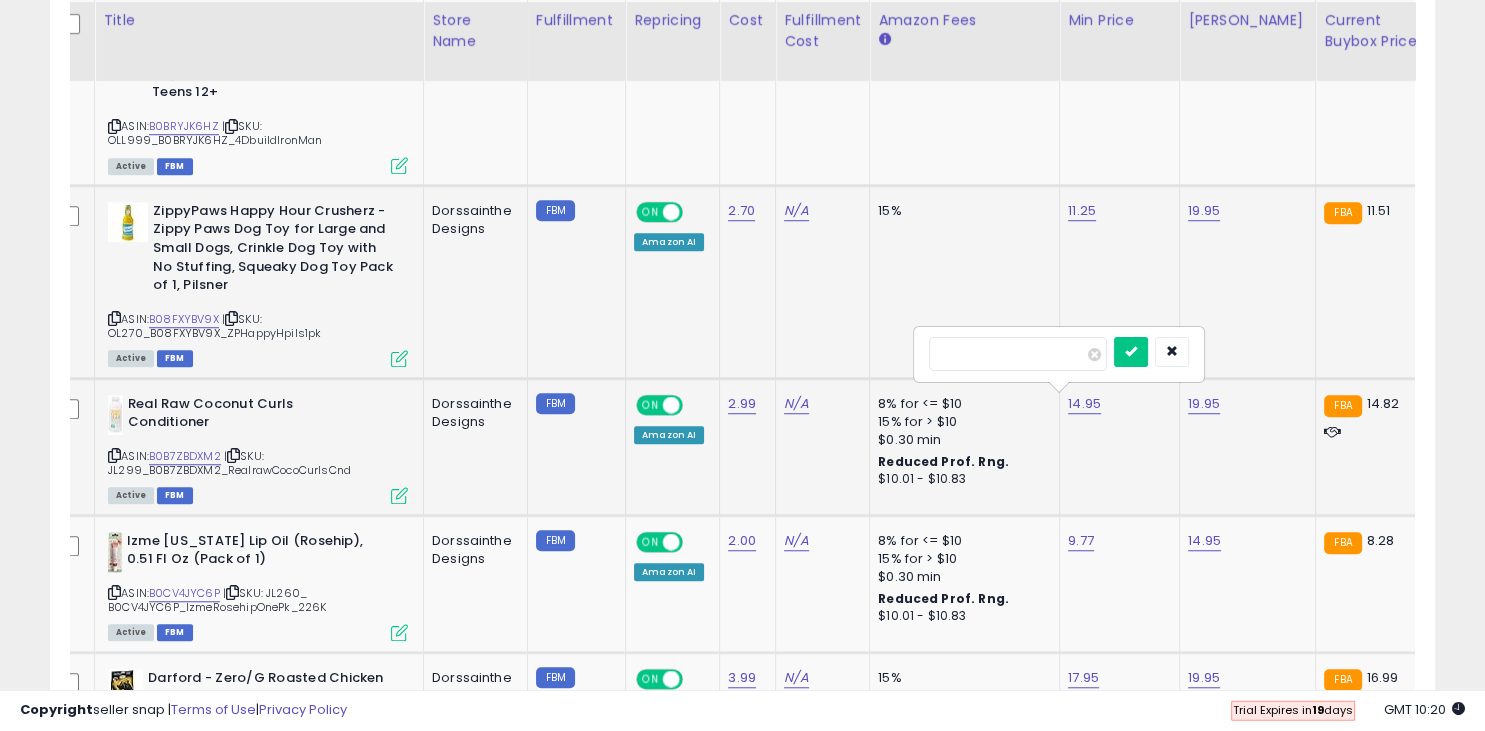 type on "*" 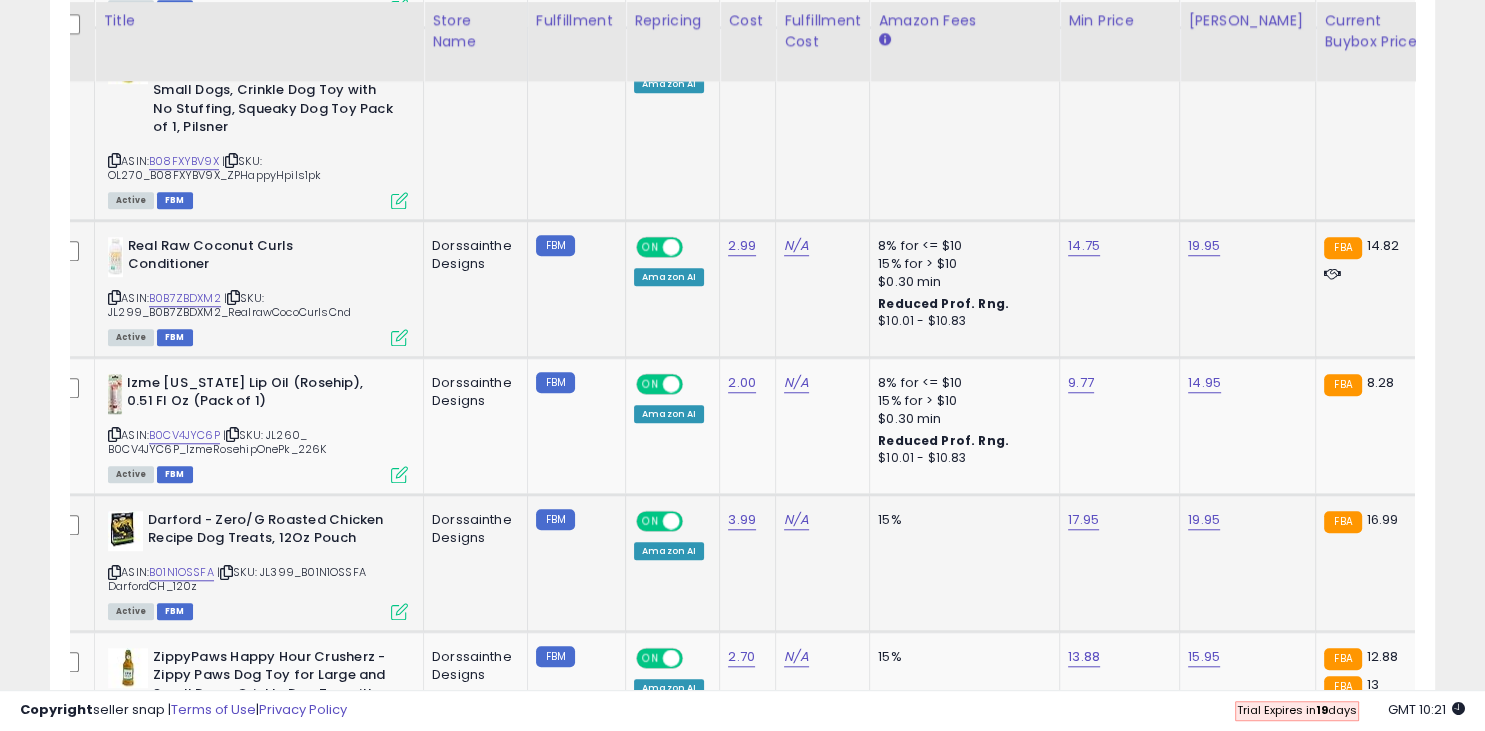 click on "17.95" 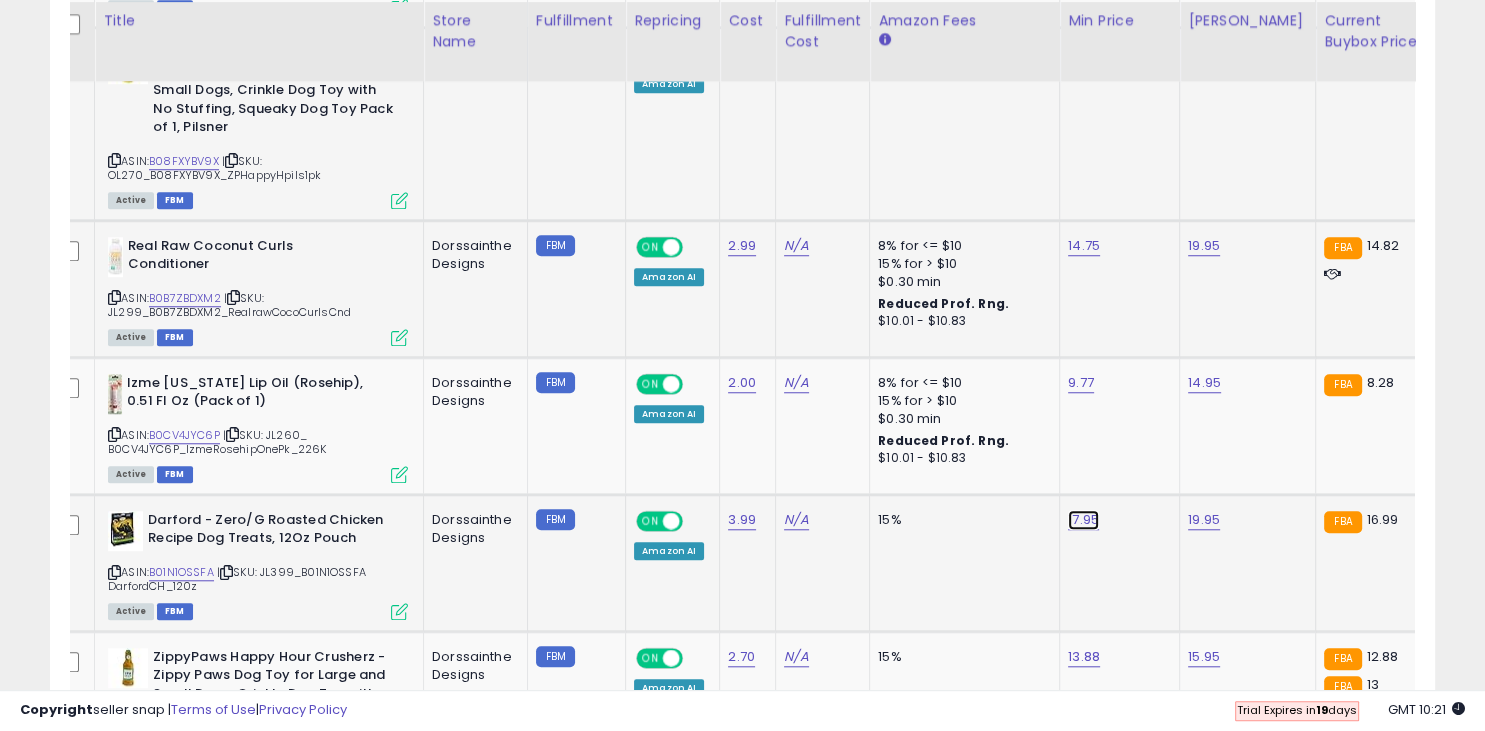 click on "17.95" at bounding box center (1084, -507) 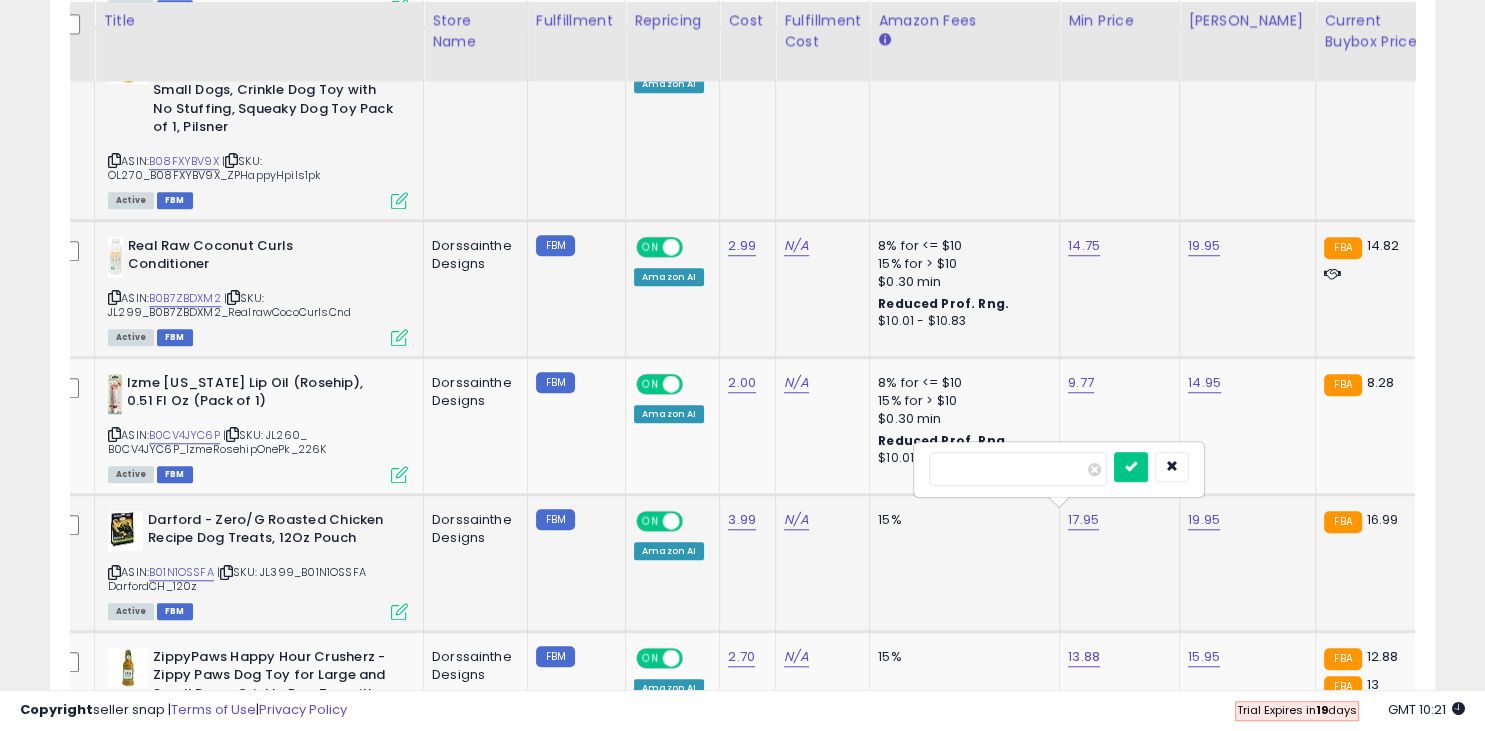 type on "*" 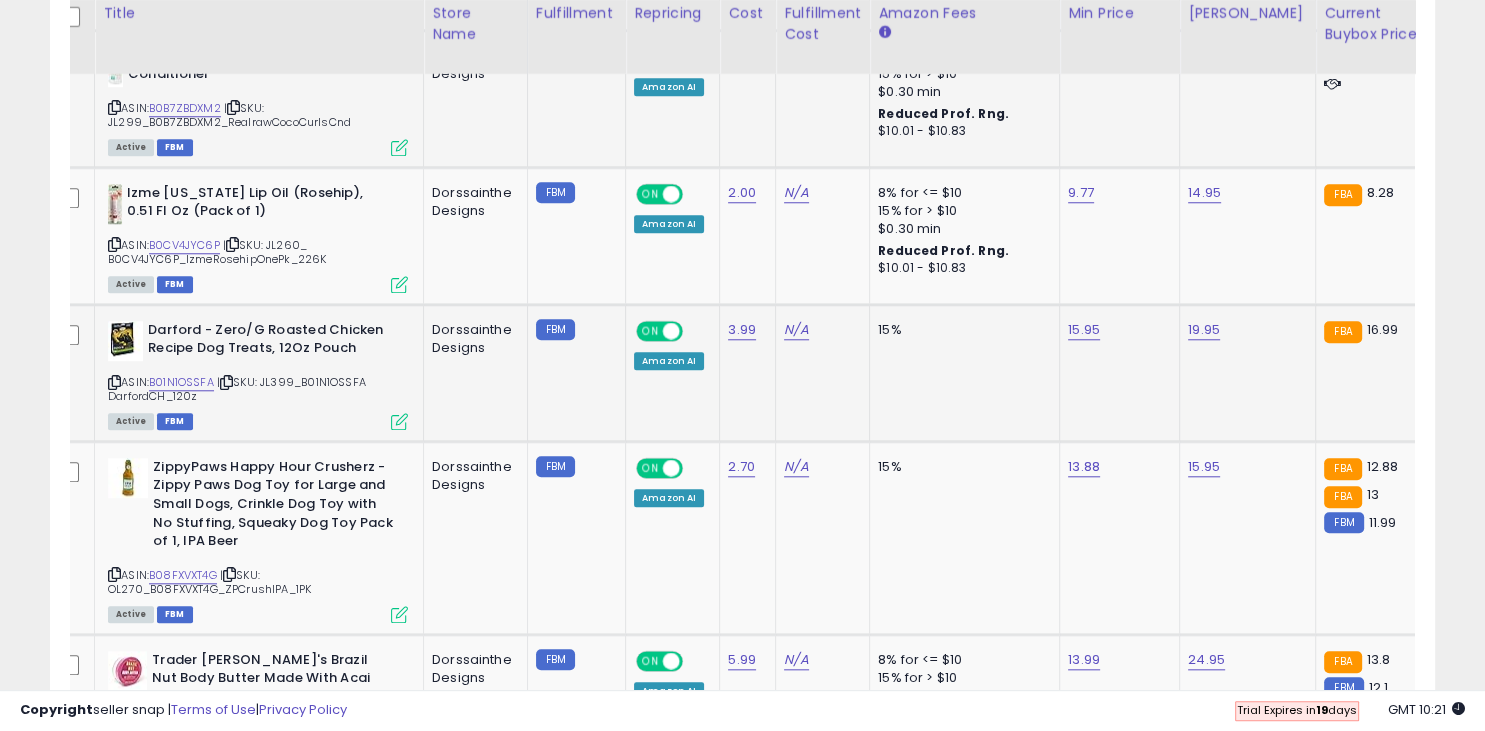 scroll, scrollTop: 1774, scrollLeft: 0, axis: vertical 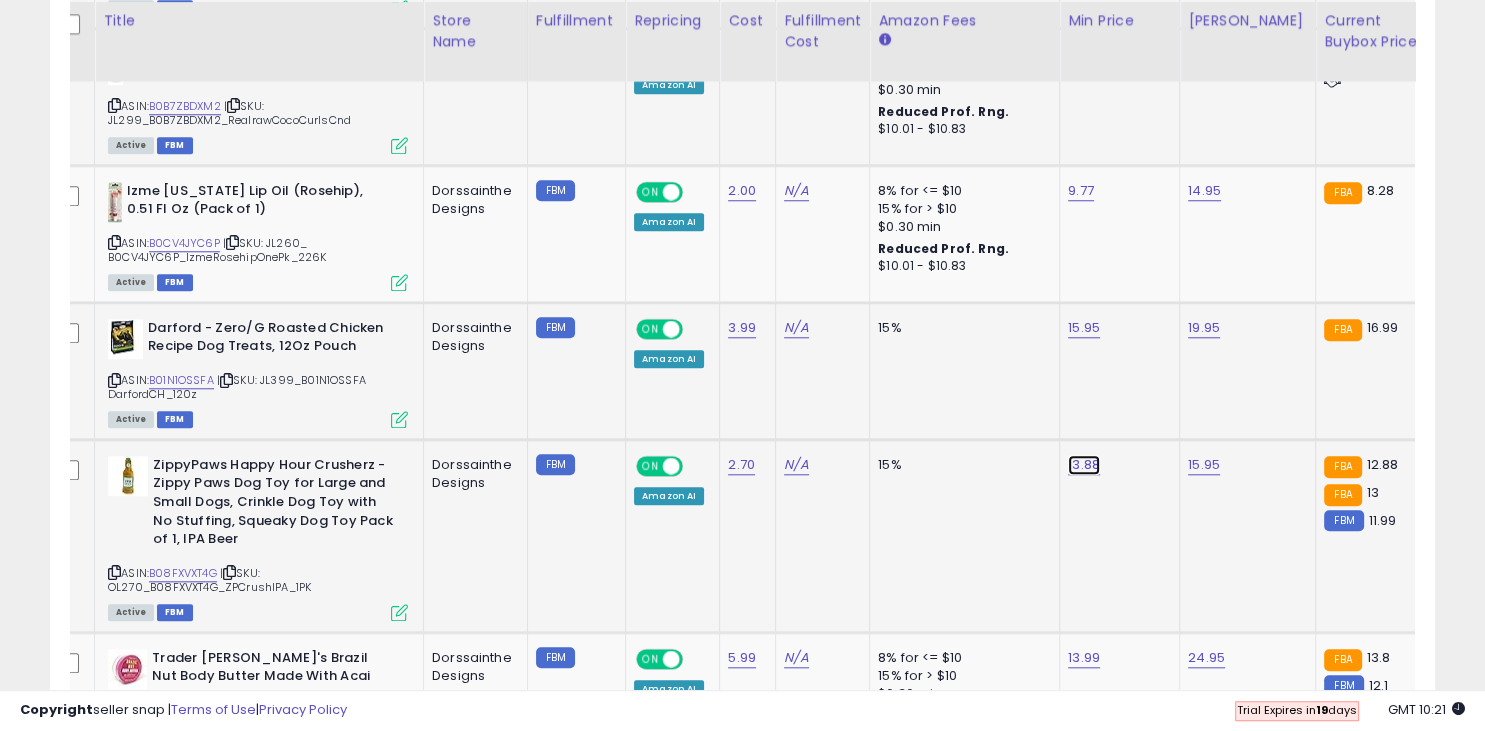 click on "13.88" at bounding box center (1084, -699) 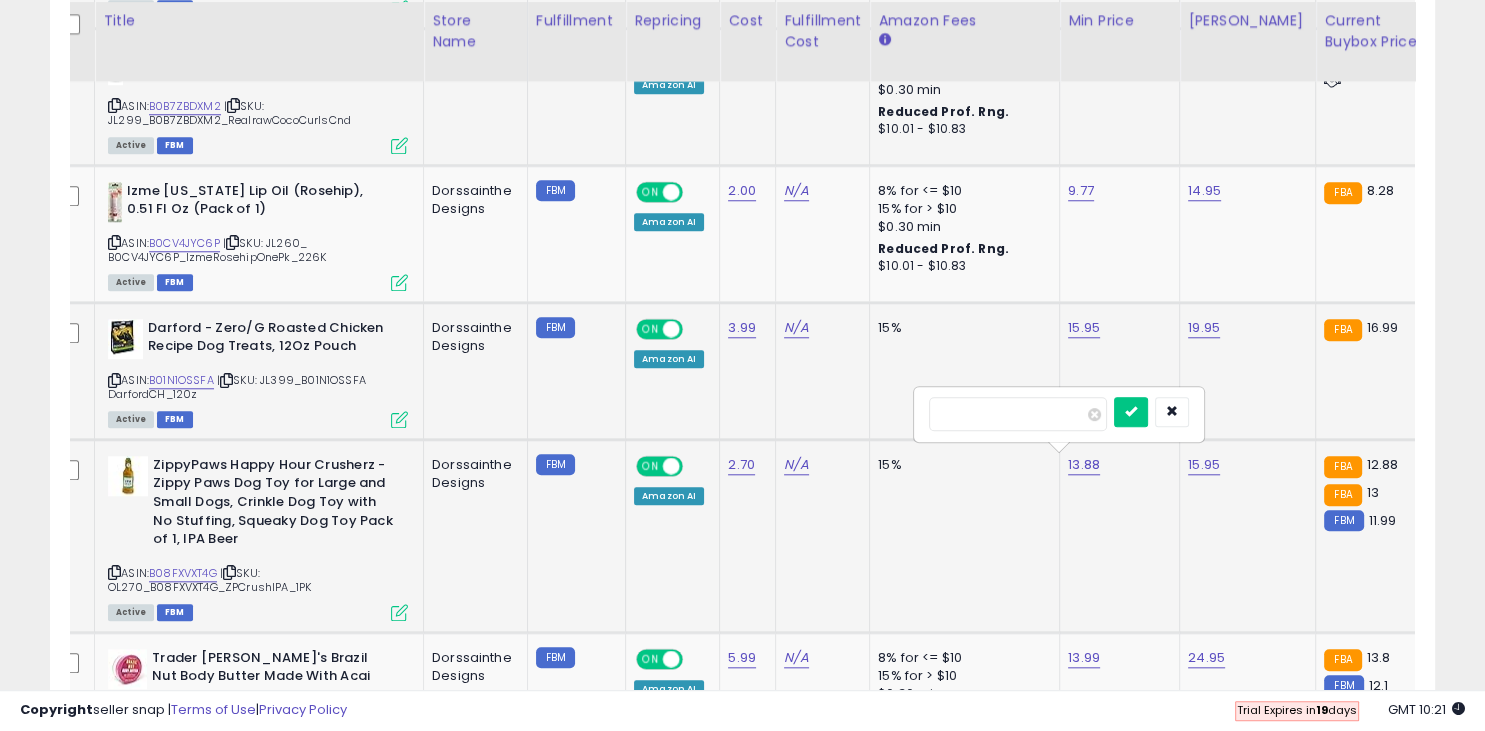type on "*******" 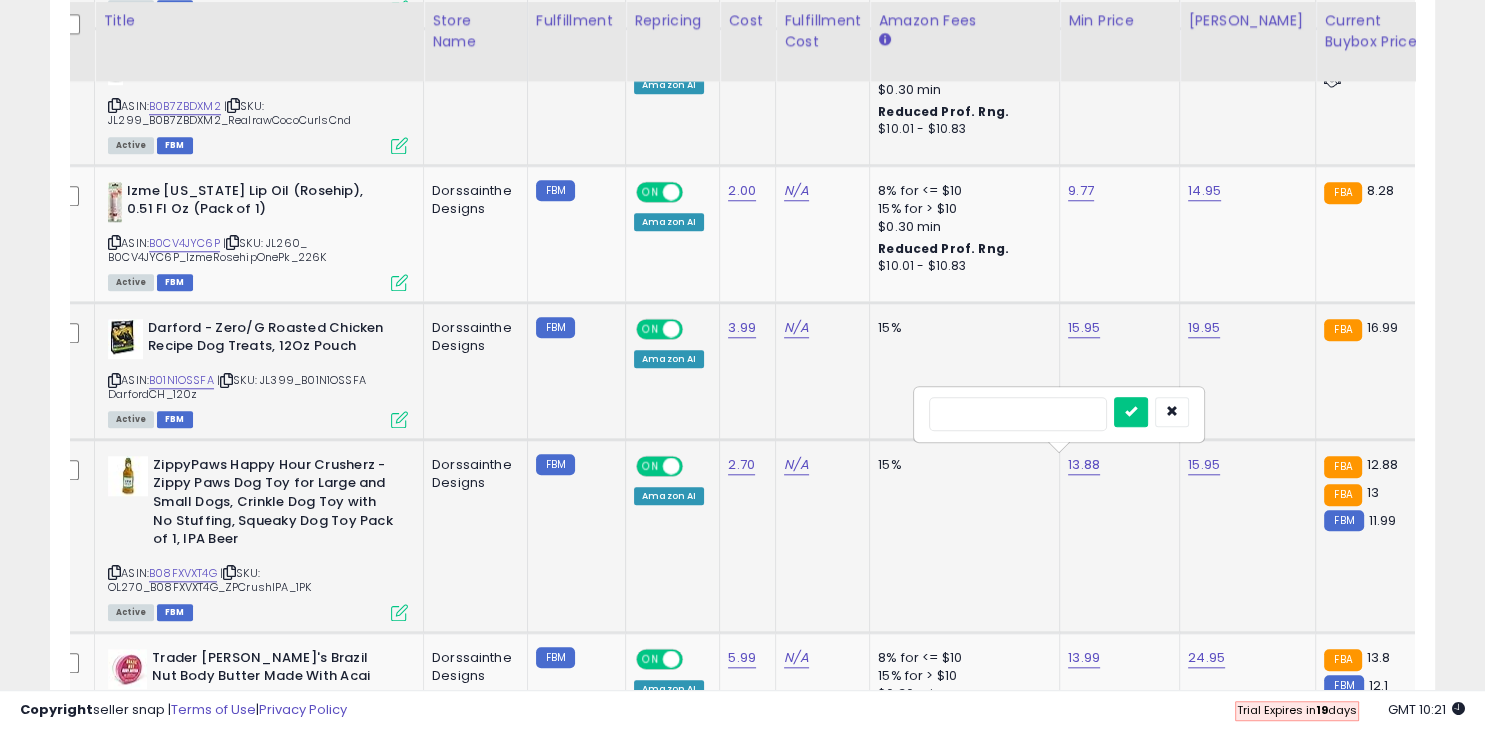 type on "*" 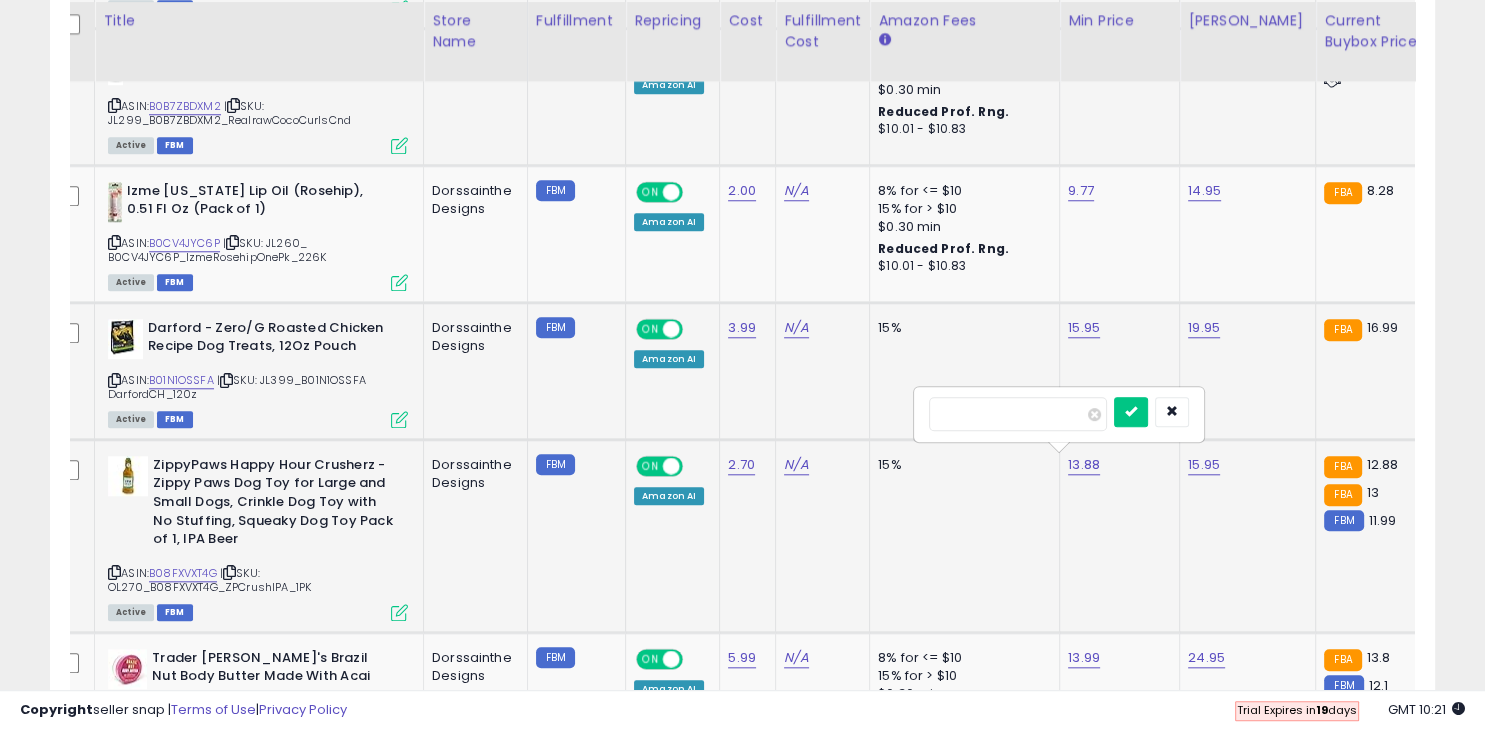 type on "*****" 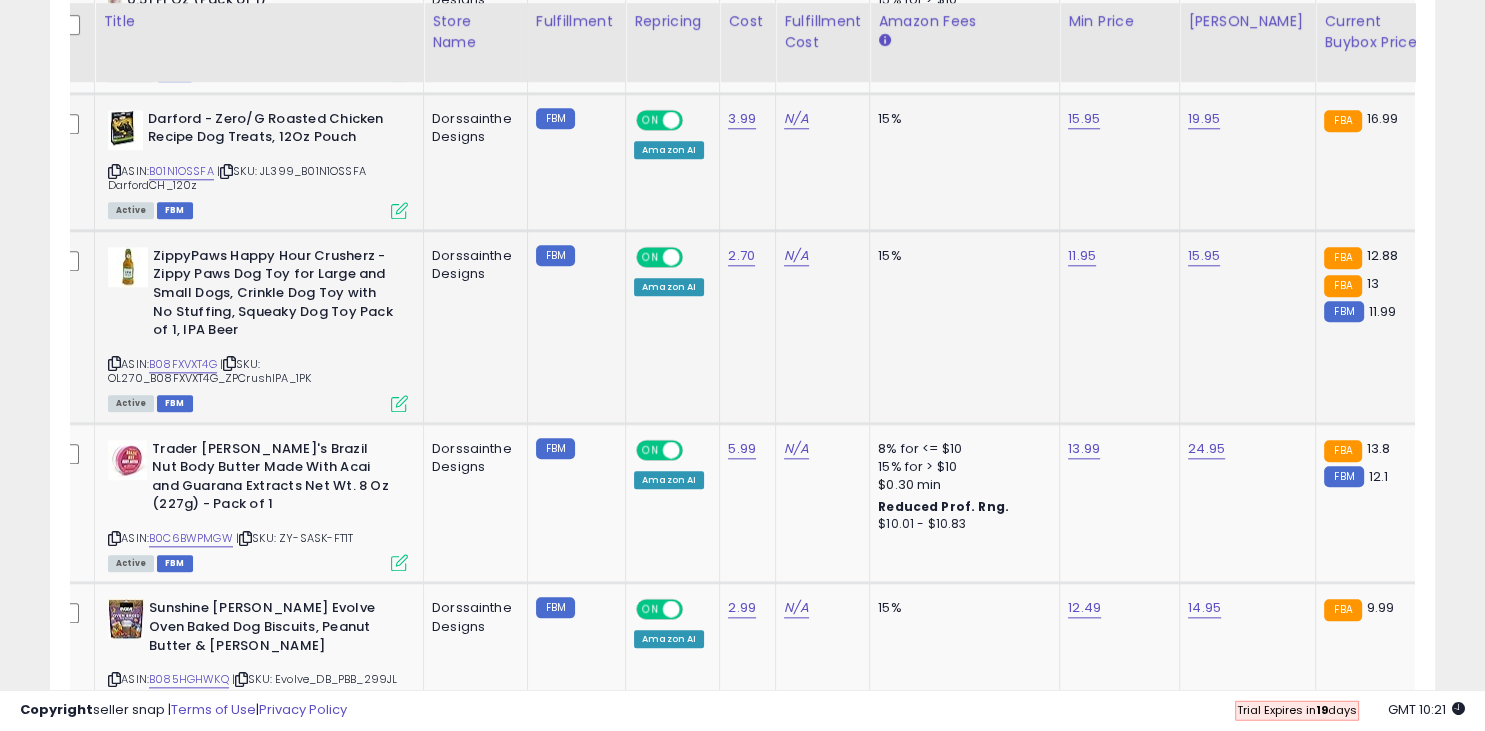scroll, scrollTop: 1984, scrollLeft: 0, axis: vertical 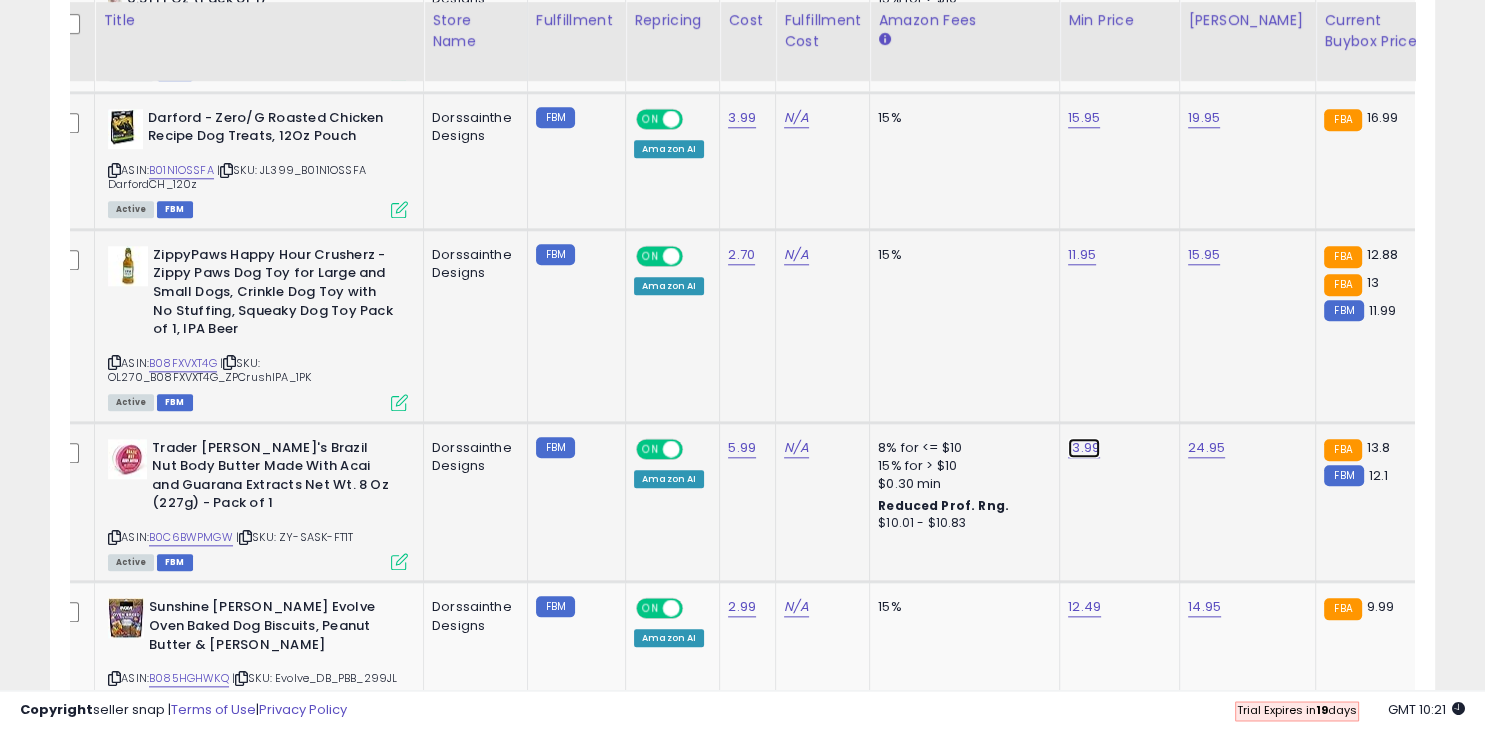 click on "13.99" at bounding box center [1084, -909] 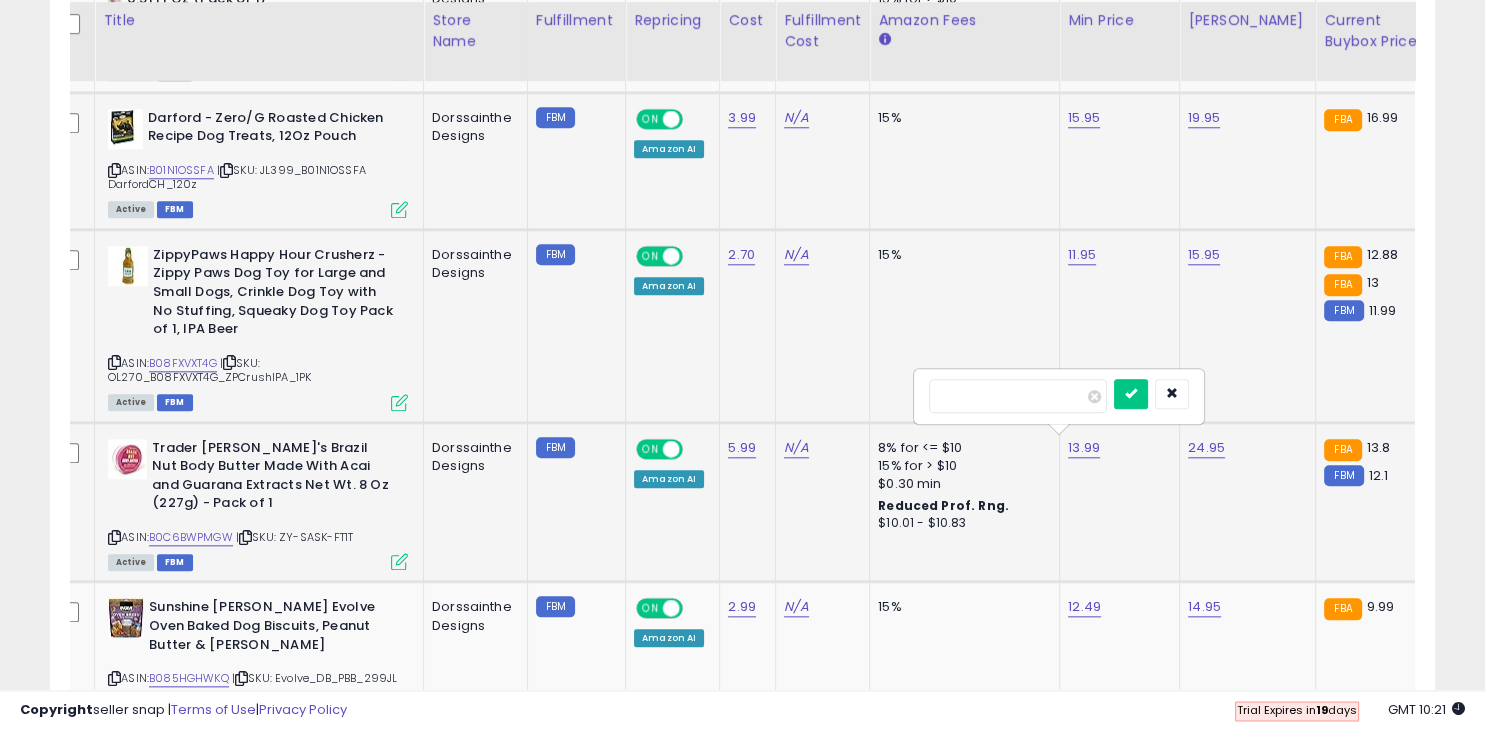 type on "*" 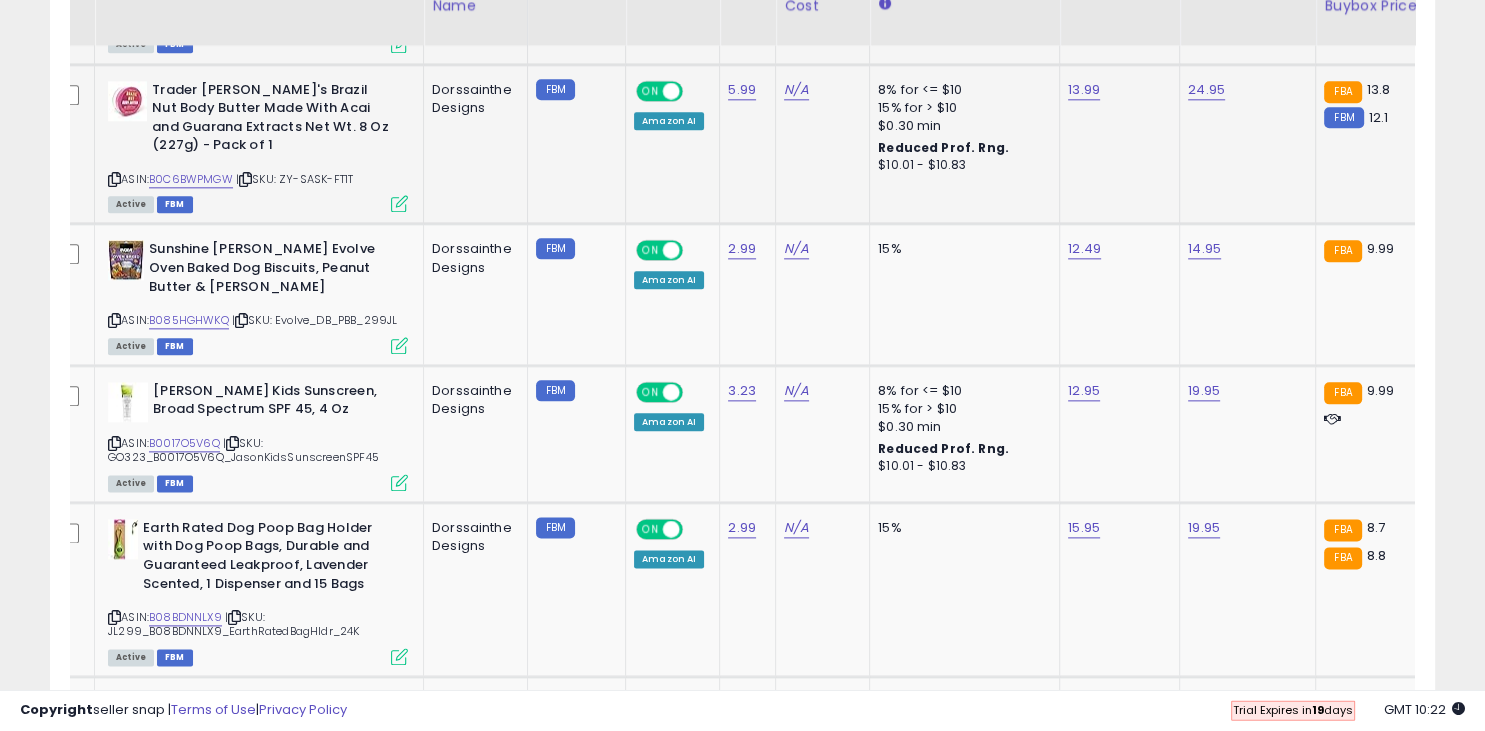 scroll, scrollTop: 2343, scrollLeft: 0, axis: vertical 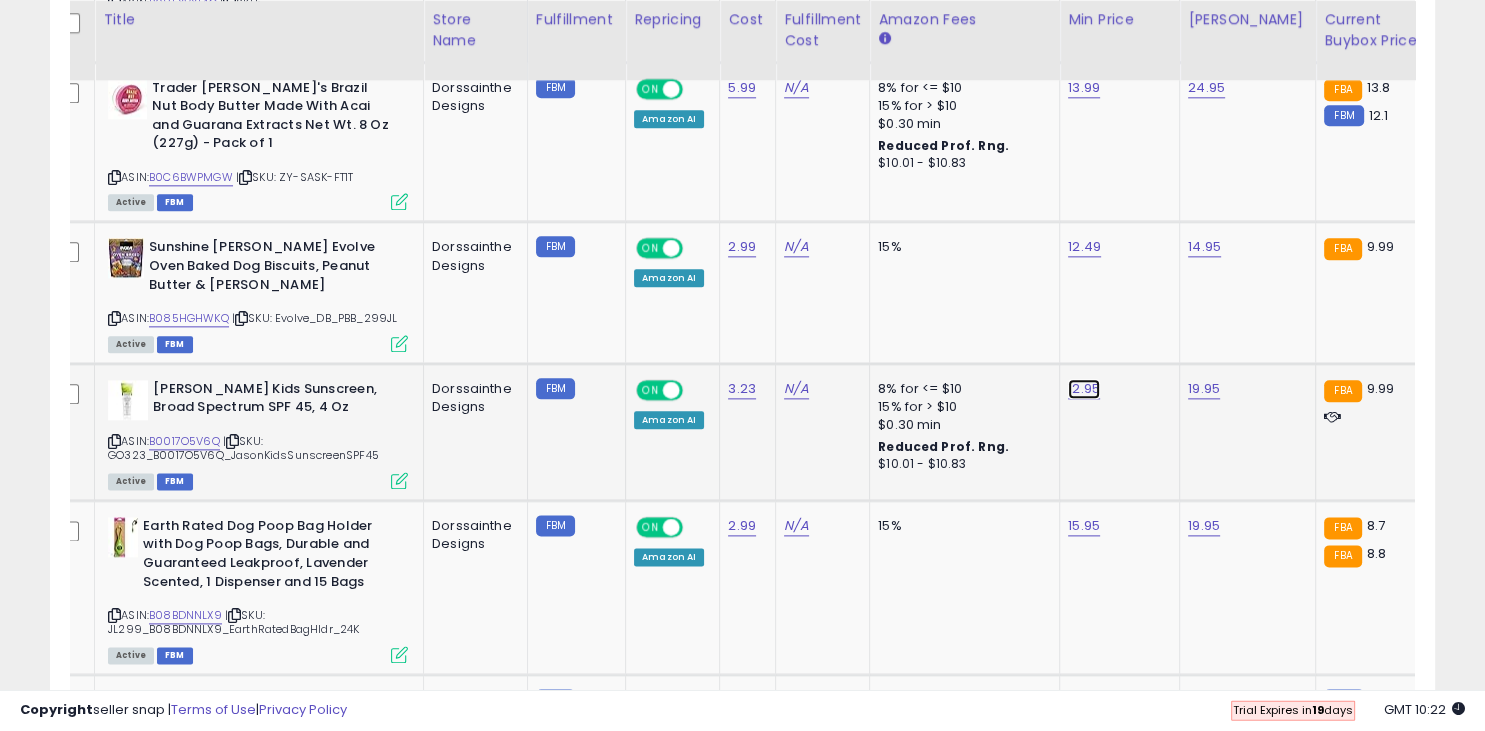 click on "12.95" at bounding box center (1084, -1268) 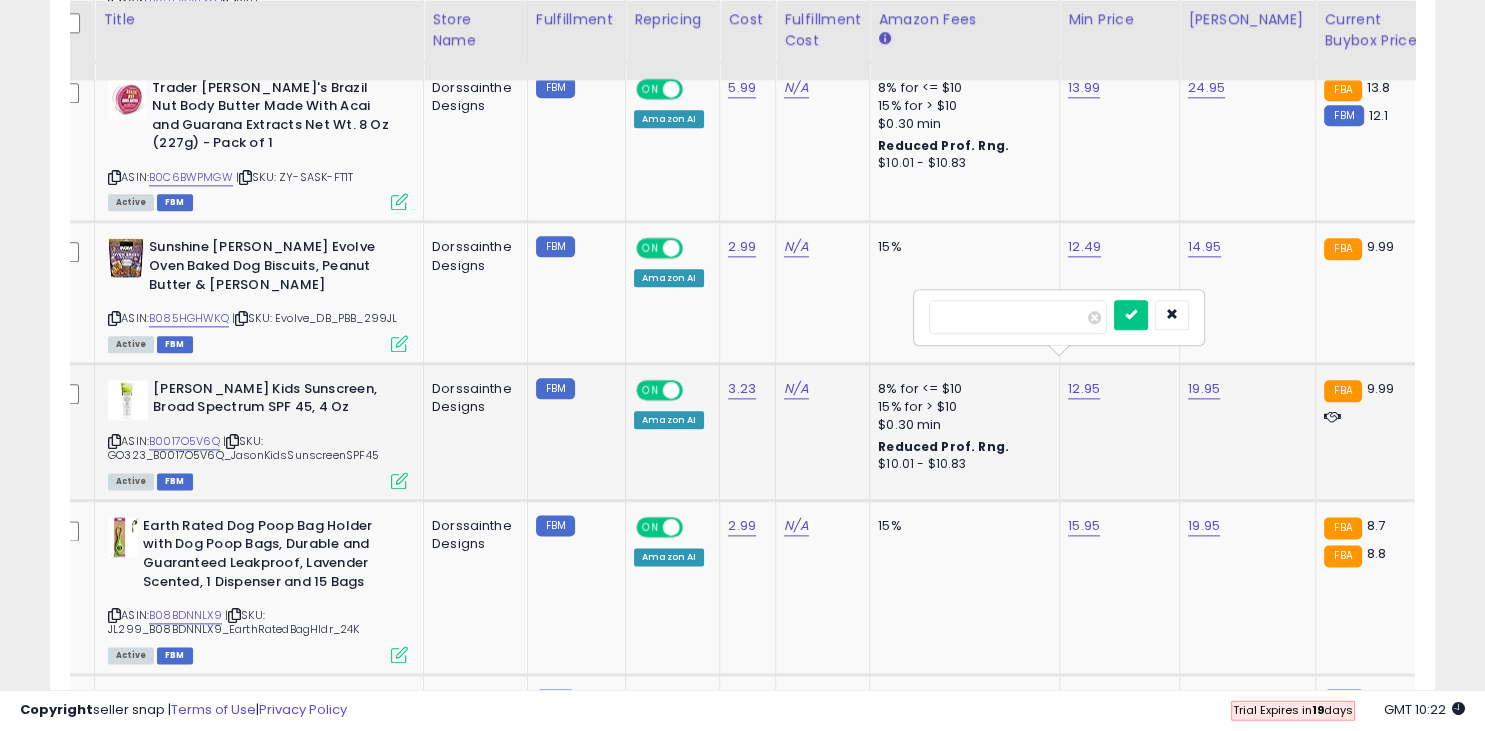 type on "*" 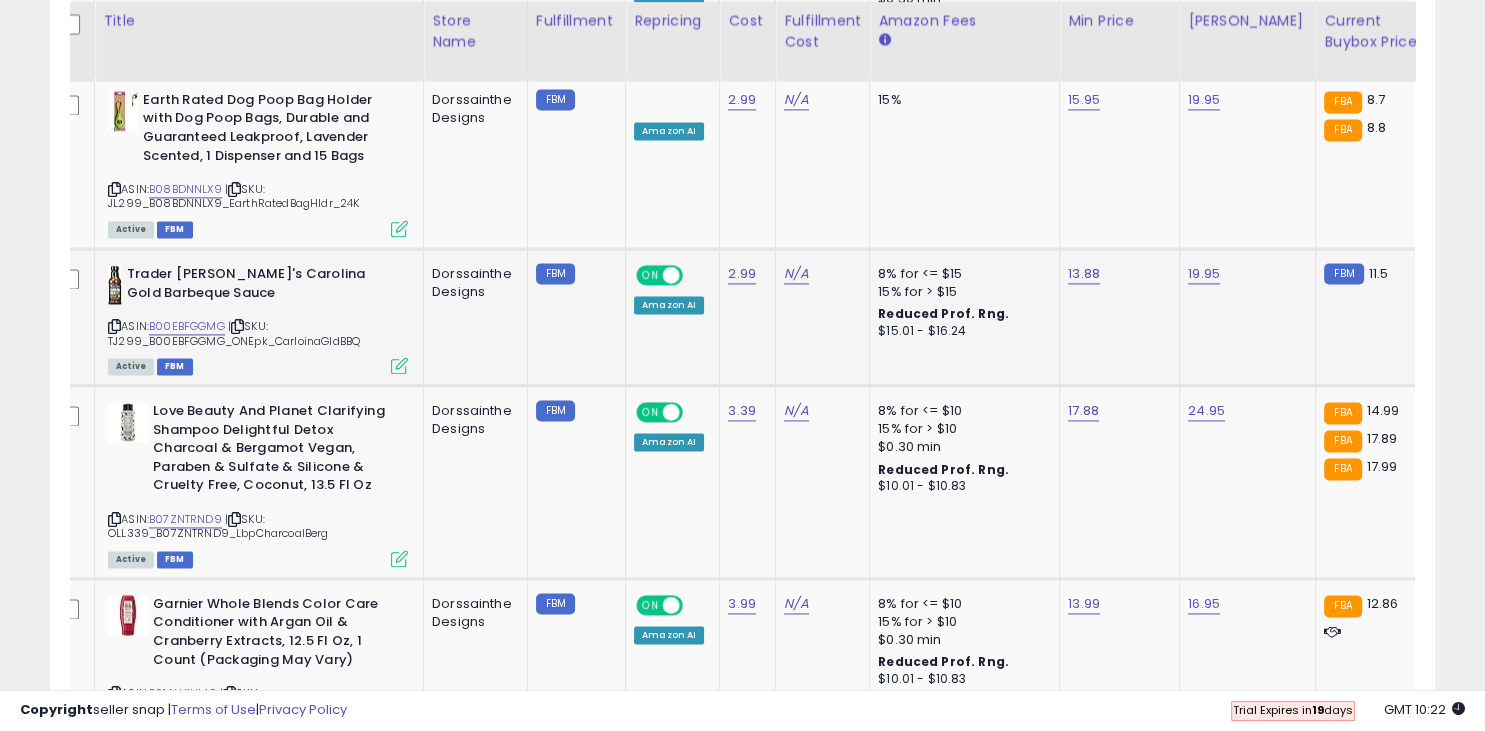 scroll, scrollTop: 2808, scrollLeft: 0, axis: vertical 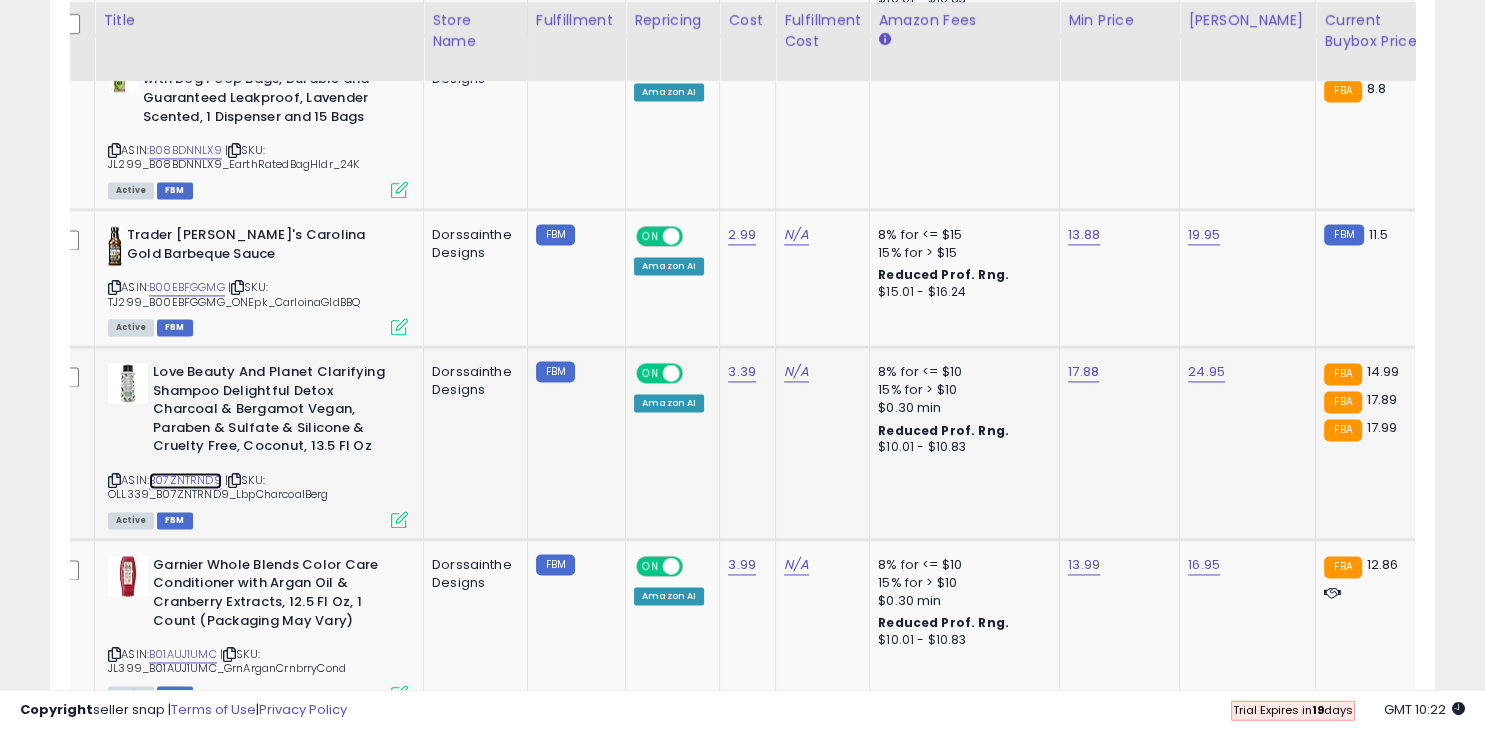 click on "B07ZNTRND9" at bounding box center (185, 481) 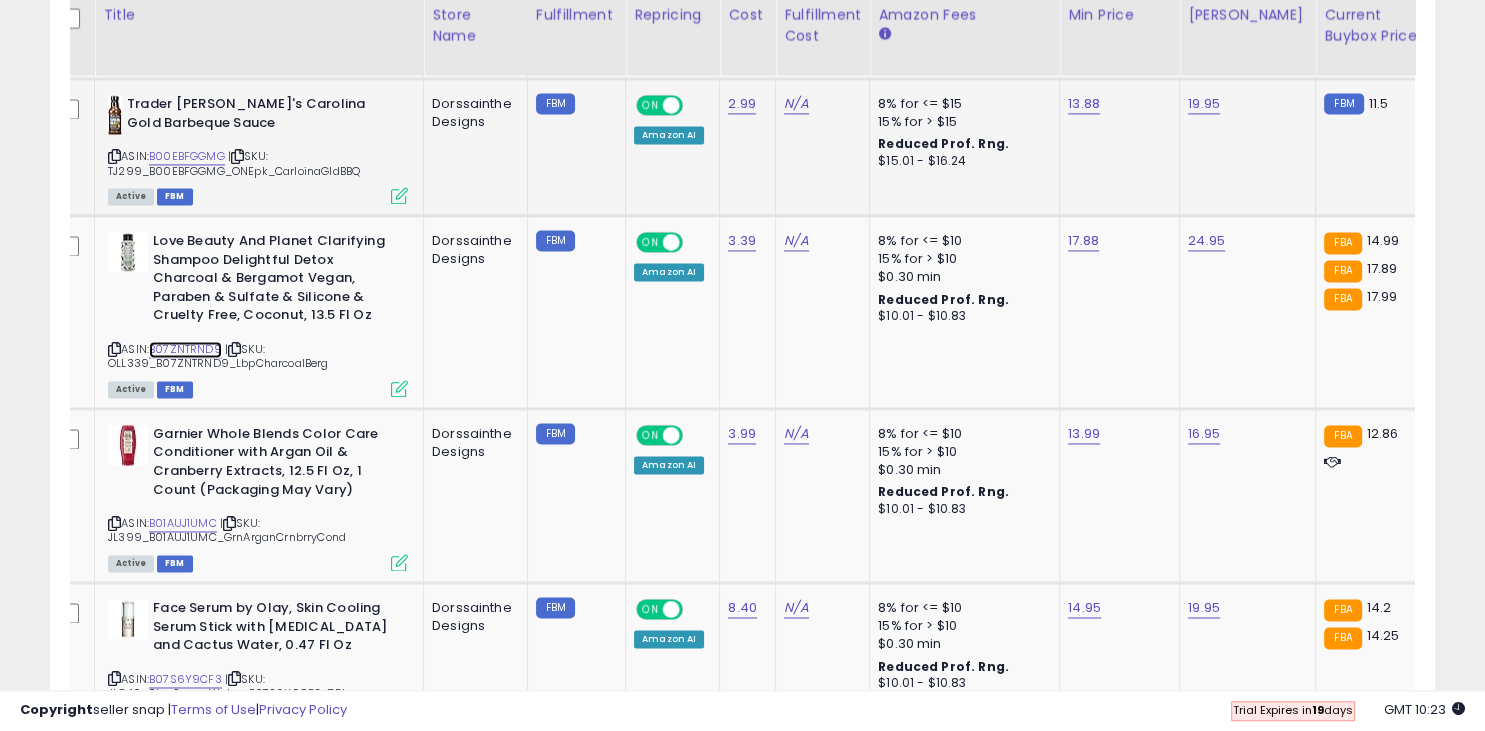 scroll, scrollTop: 2942, scrollLeft: 0, axis: vertical 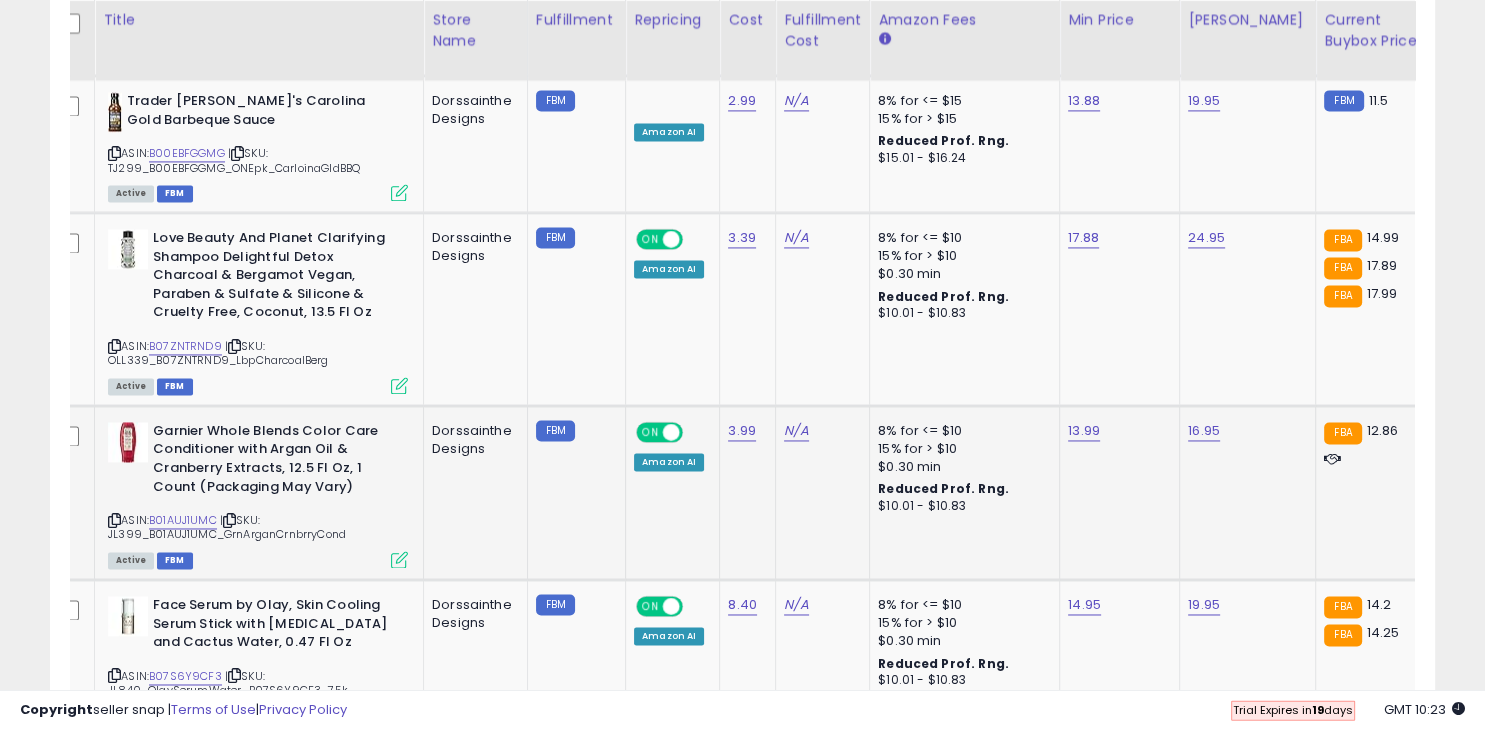 click on "13.99" 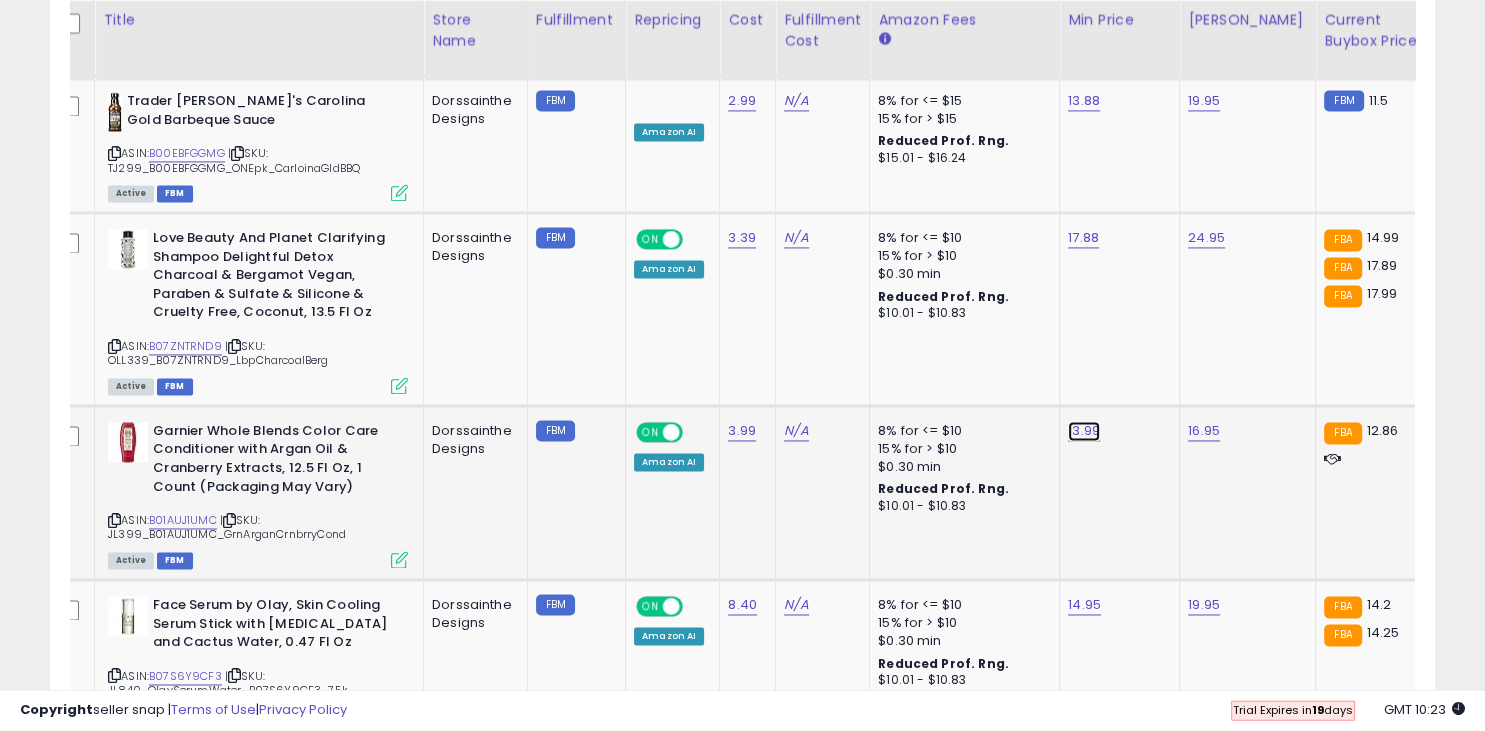 click on "13.99" at bounding box center [1084, -1867] 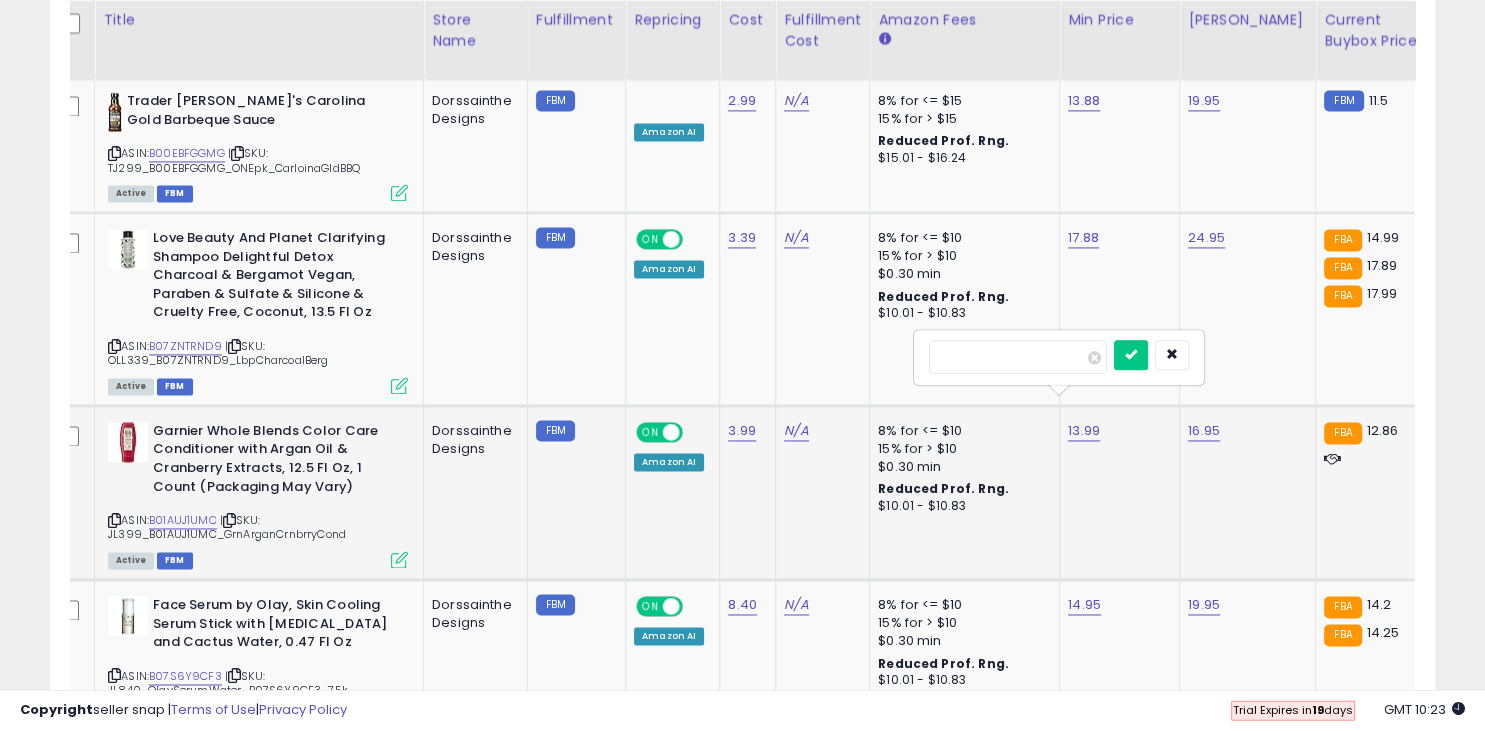 type on "*" 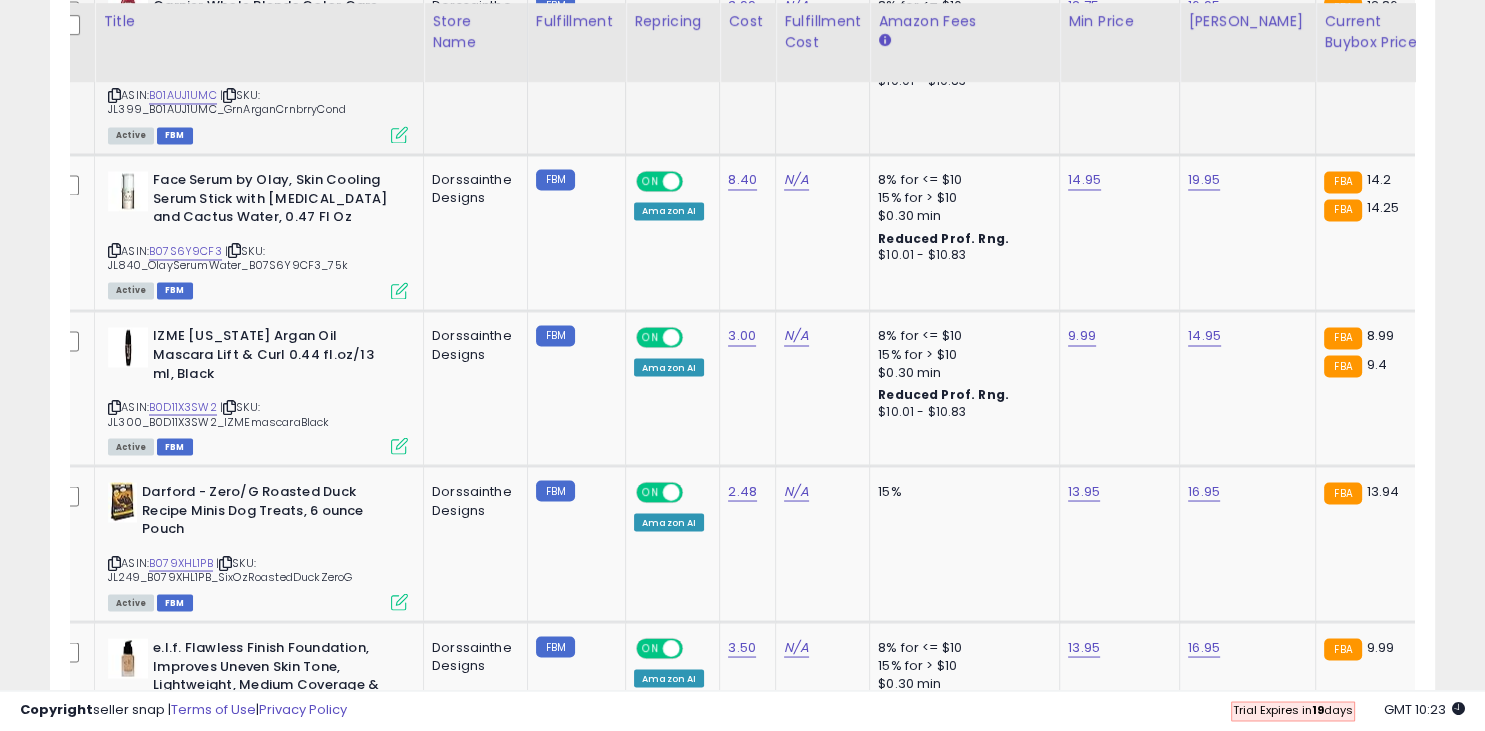 scroll, scrollTop: 3369, scrollLeft: 0, axis: vertical 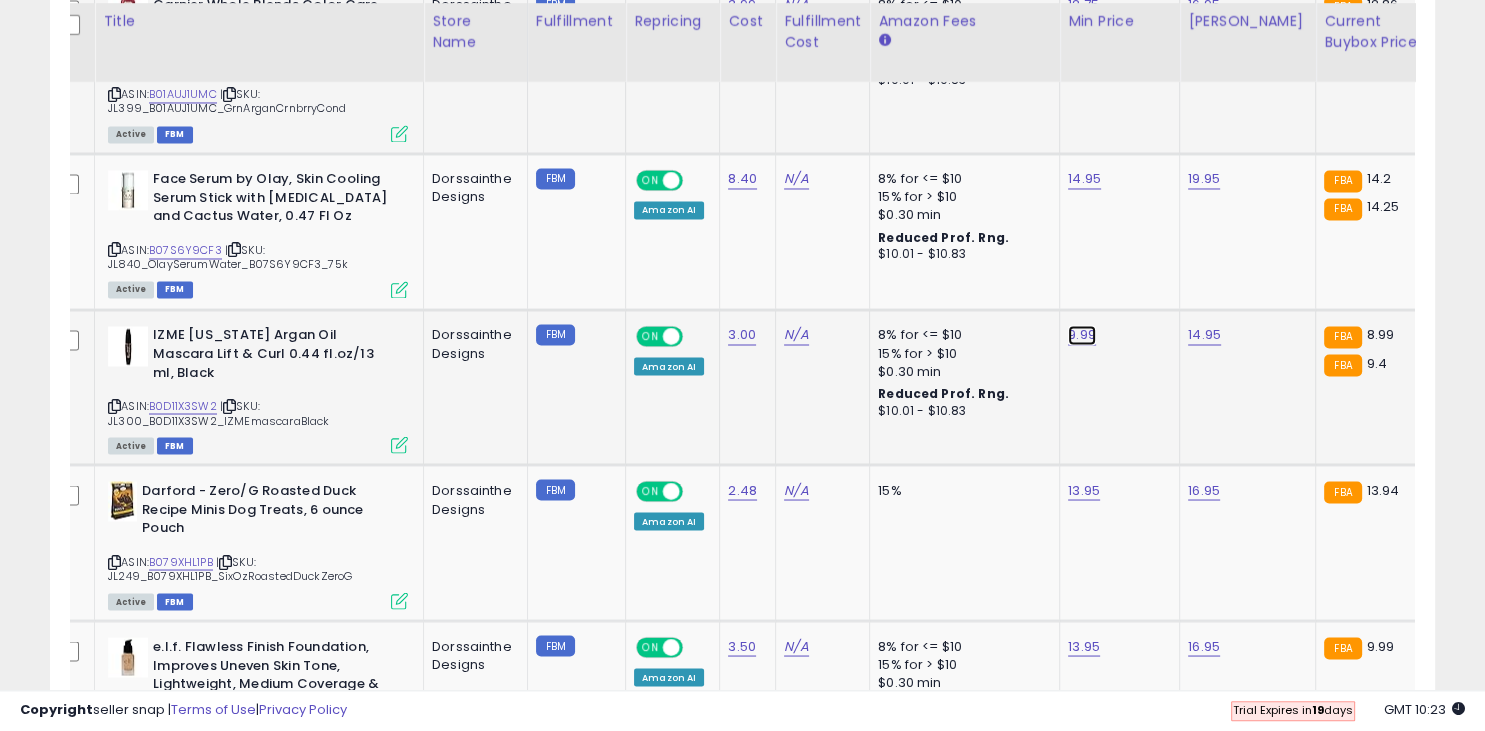 click on "9.99" at bounding box center [1084, -2294] 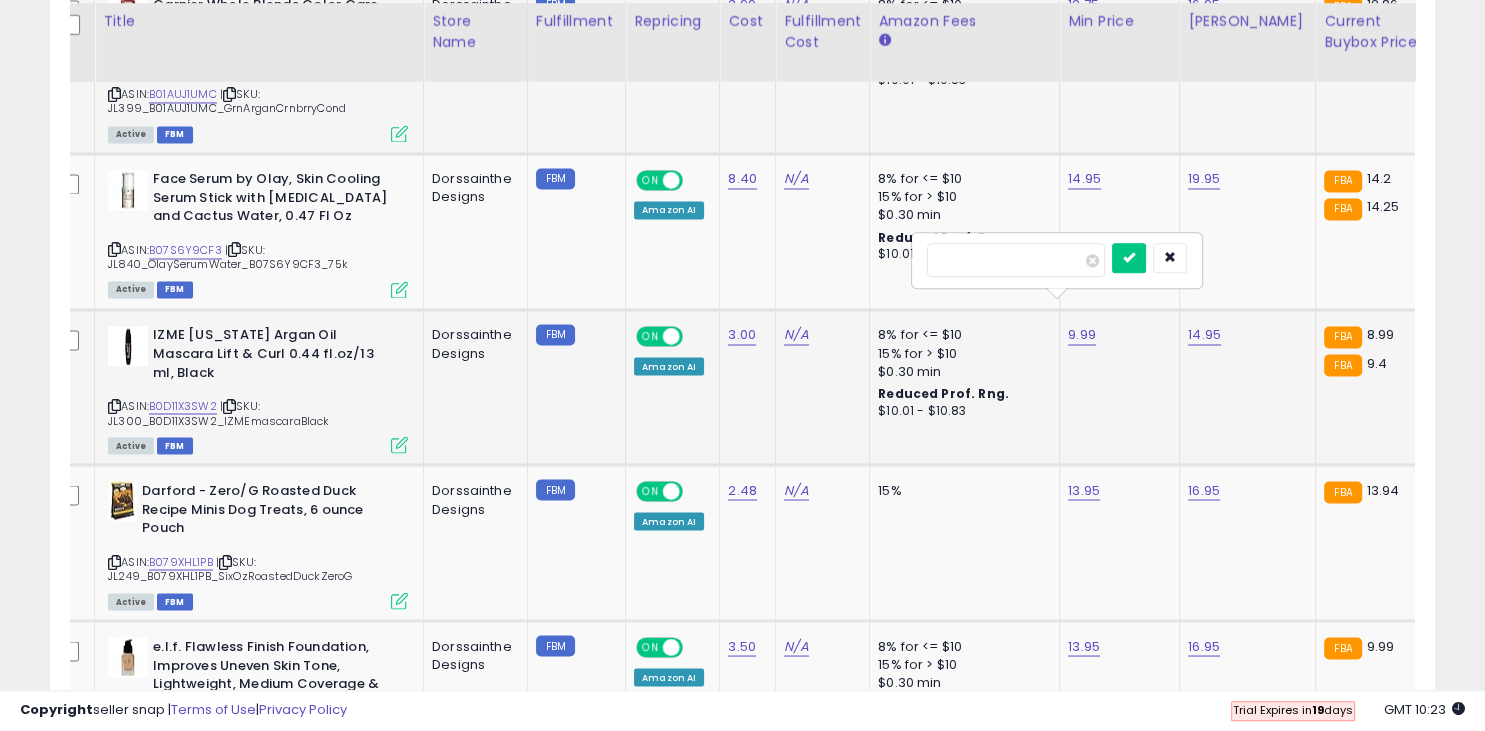 type on "*" 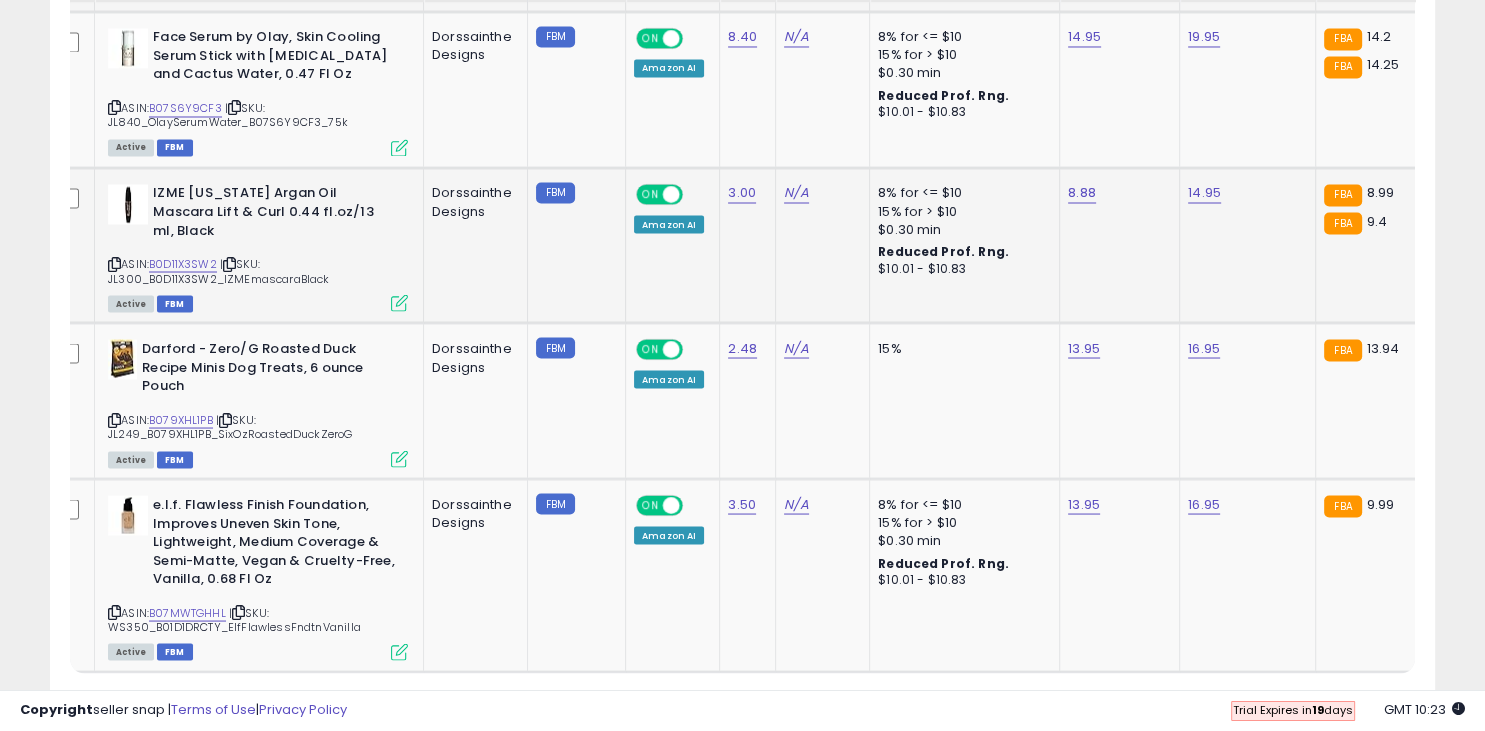 scroll, scrollTop: 3516, scrollLeft: 0, axis: vertical 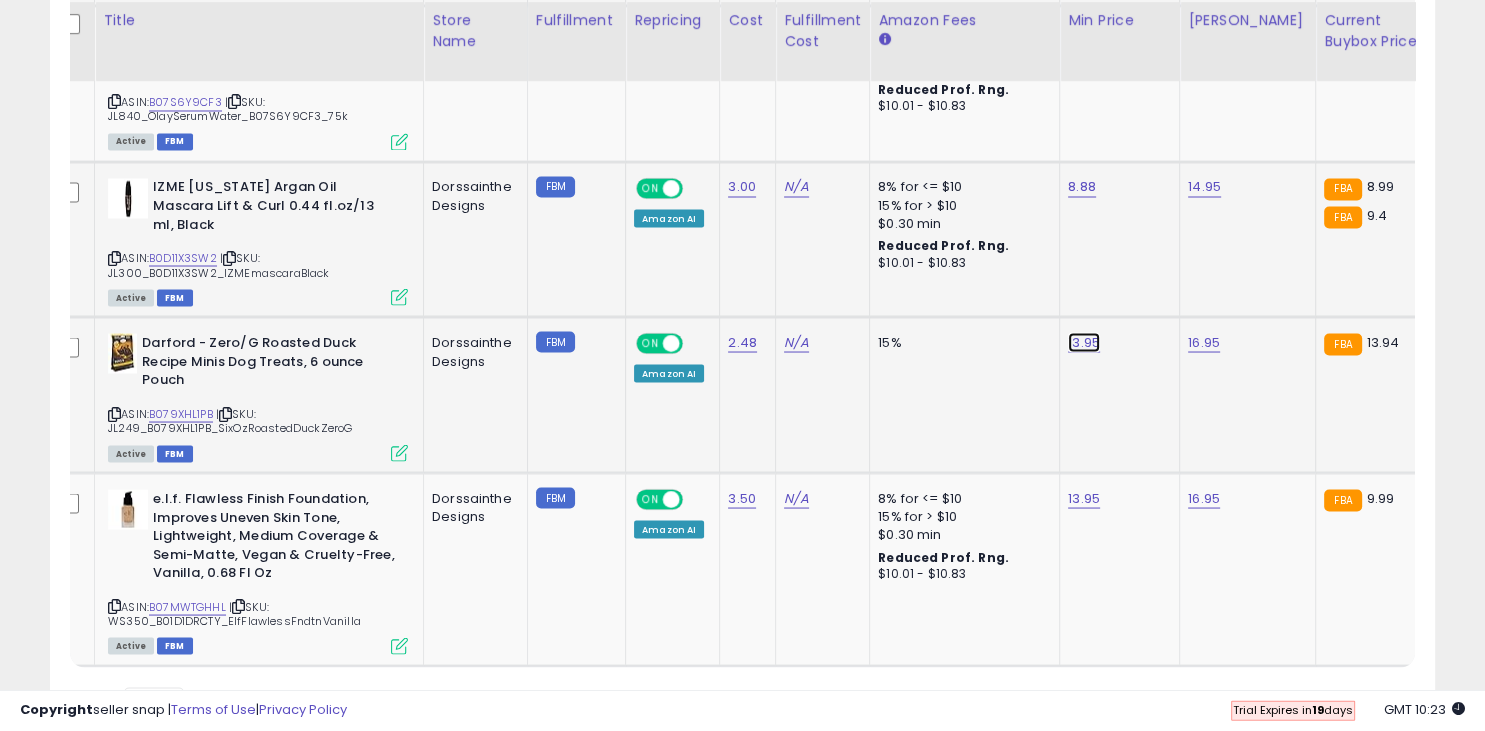 click on "13.95" at bounding box center [1084, -2441] 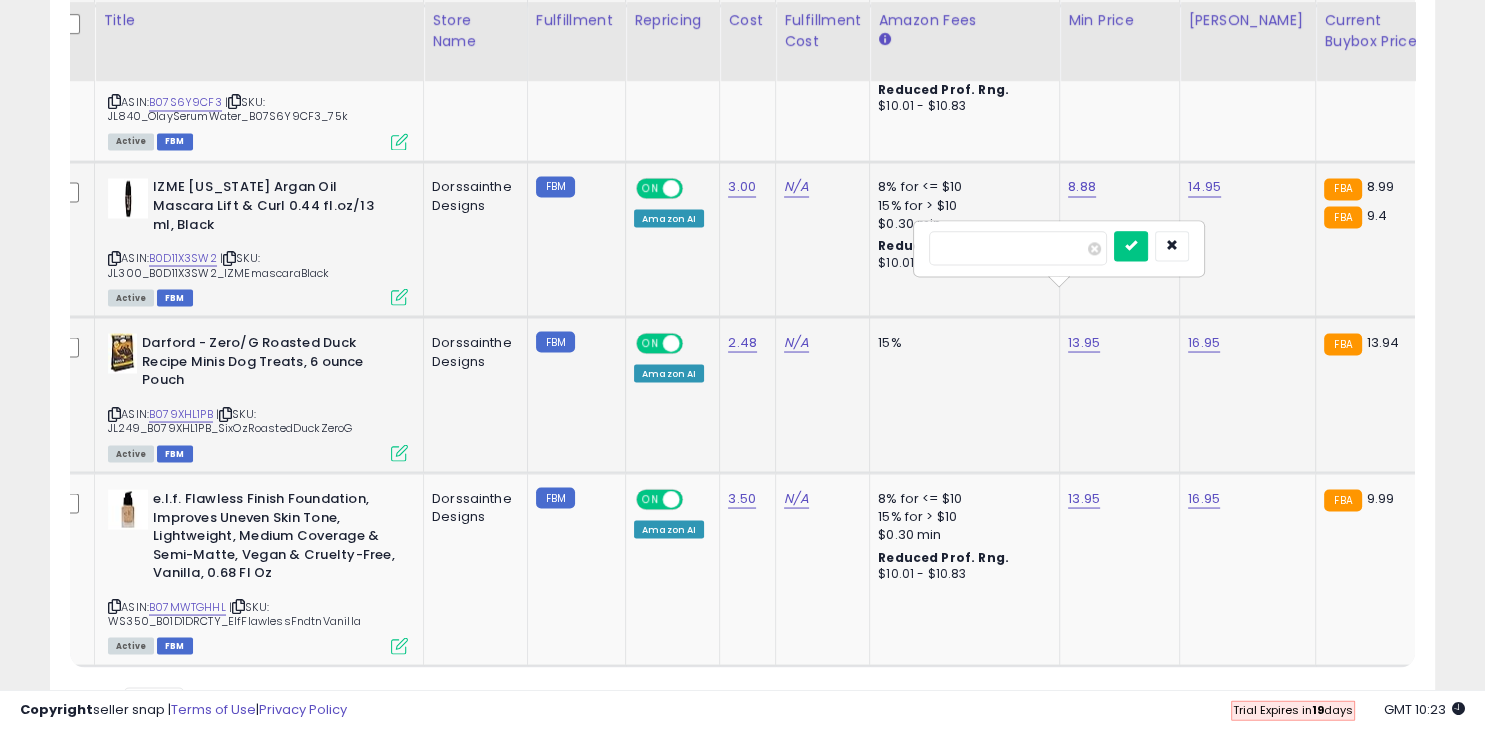 type on "*" 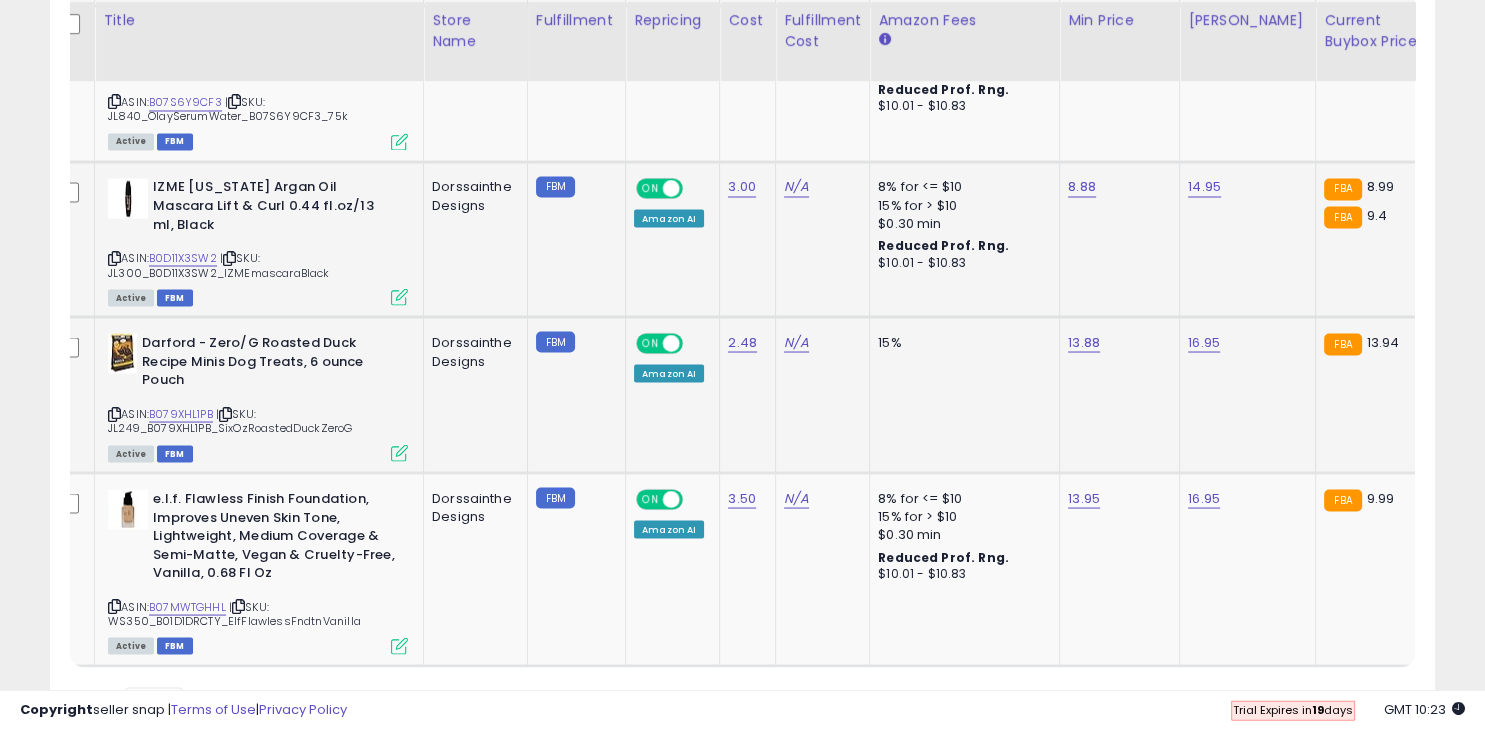 scroll, scrollTop: 3556, scrollLeft: 0, axis: vertical 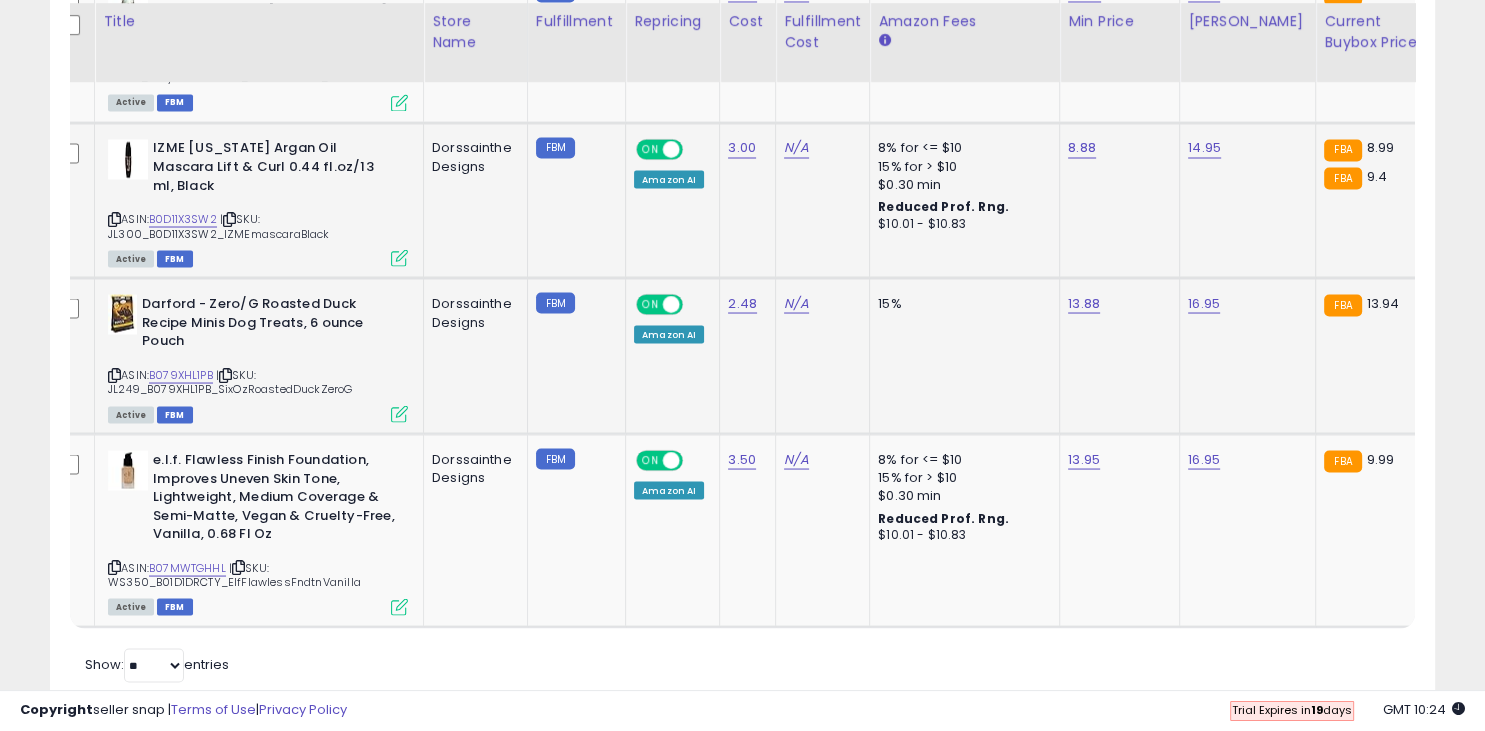 click on "13.88" 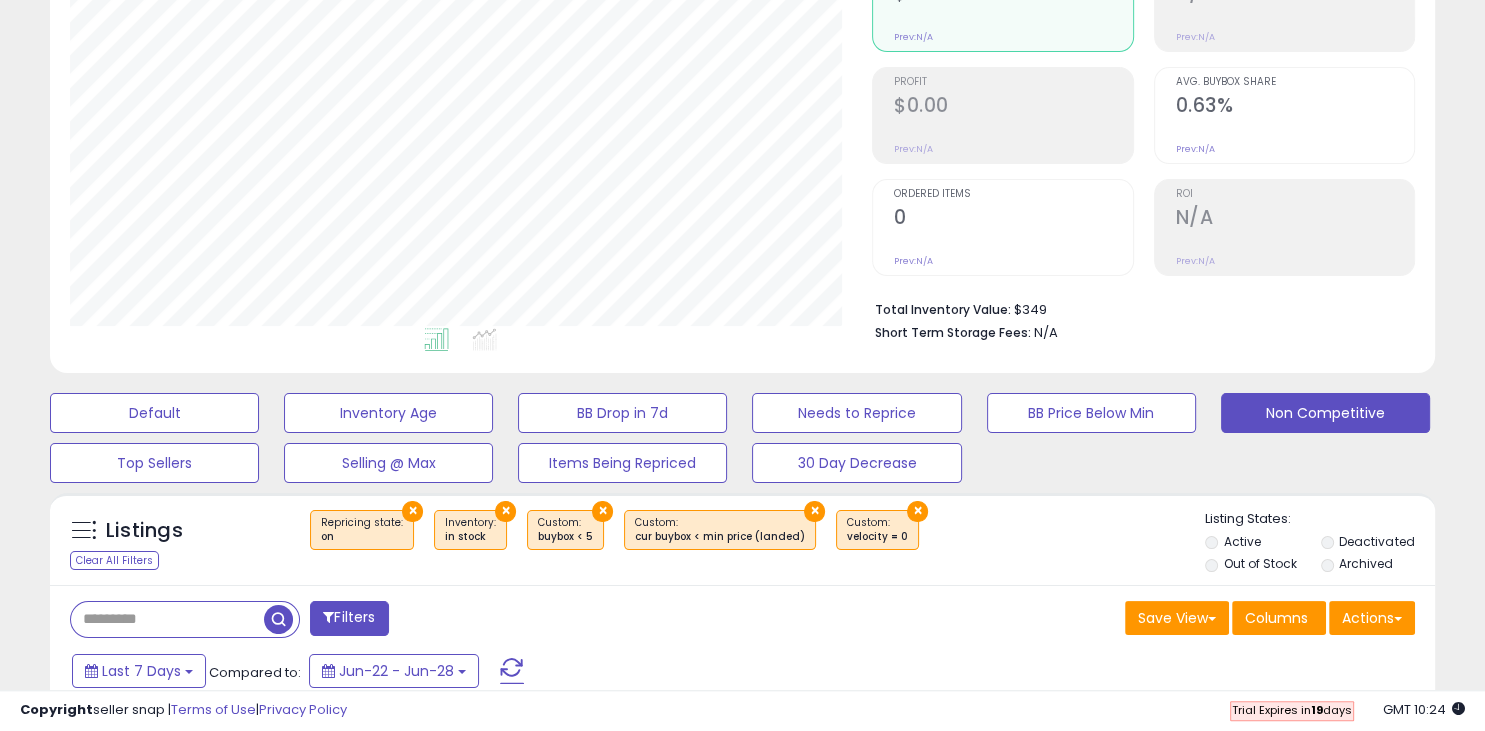 scroll, scrollTop: 0, scrollLeft: 0, axis: both 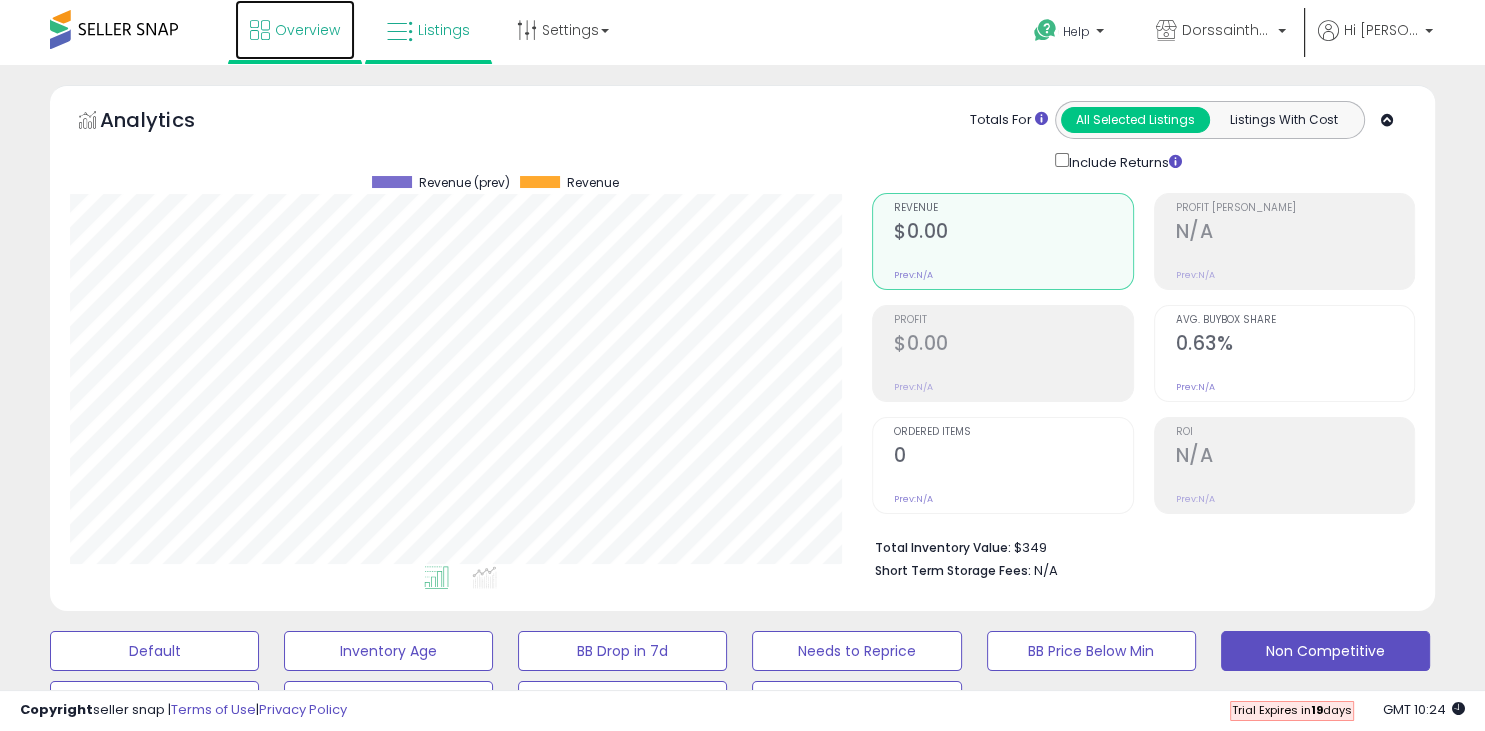 click on "Overview" at bounding box center [295, 30] 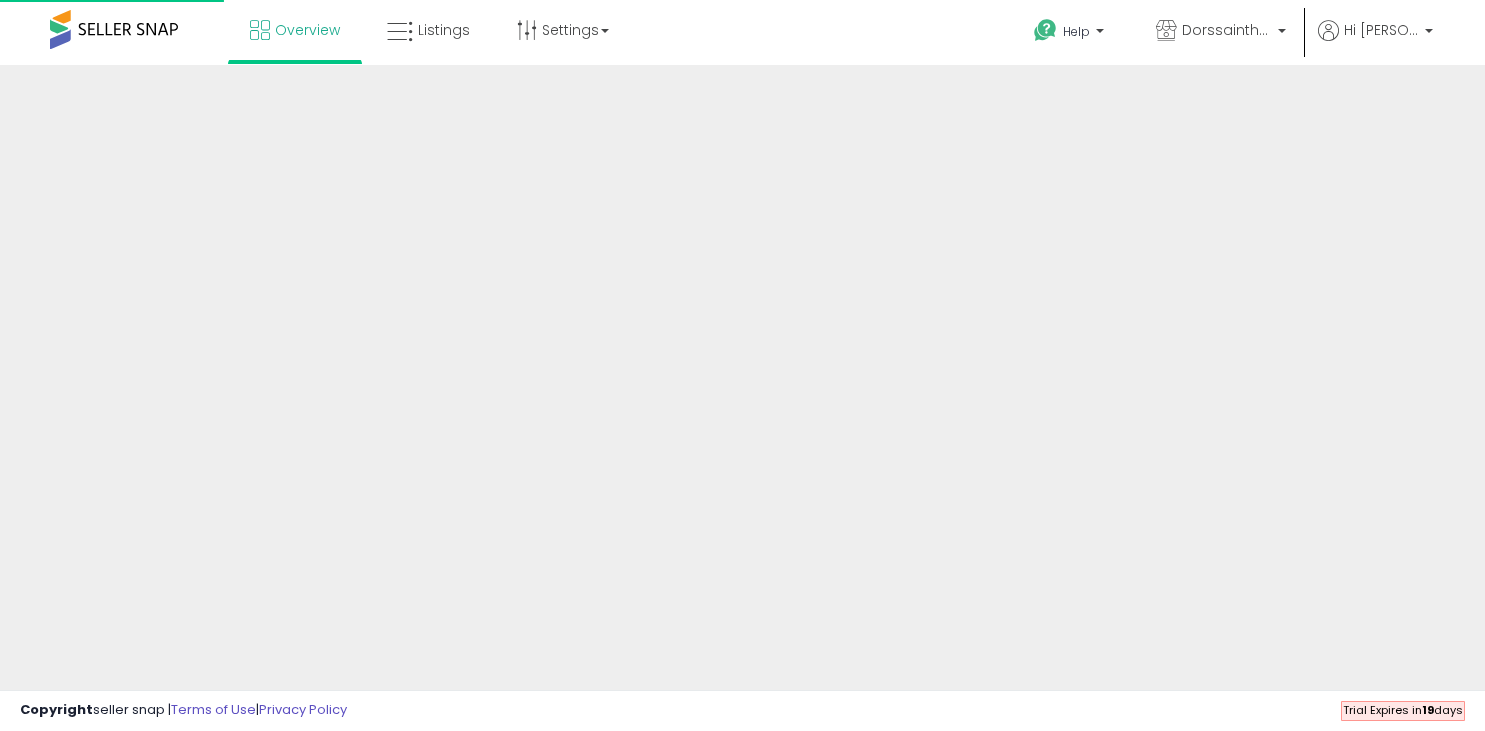 scroll, scrollTop: 0, scrollLeft: 0, axis: both 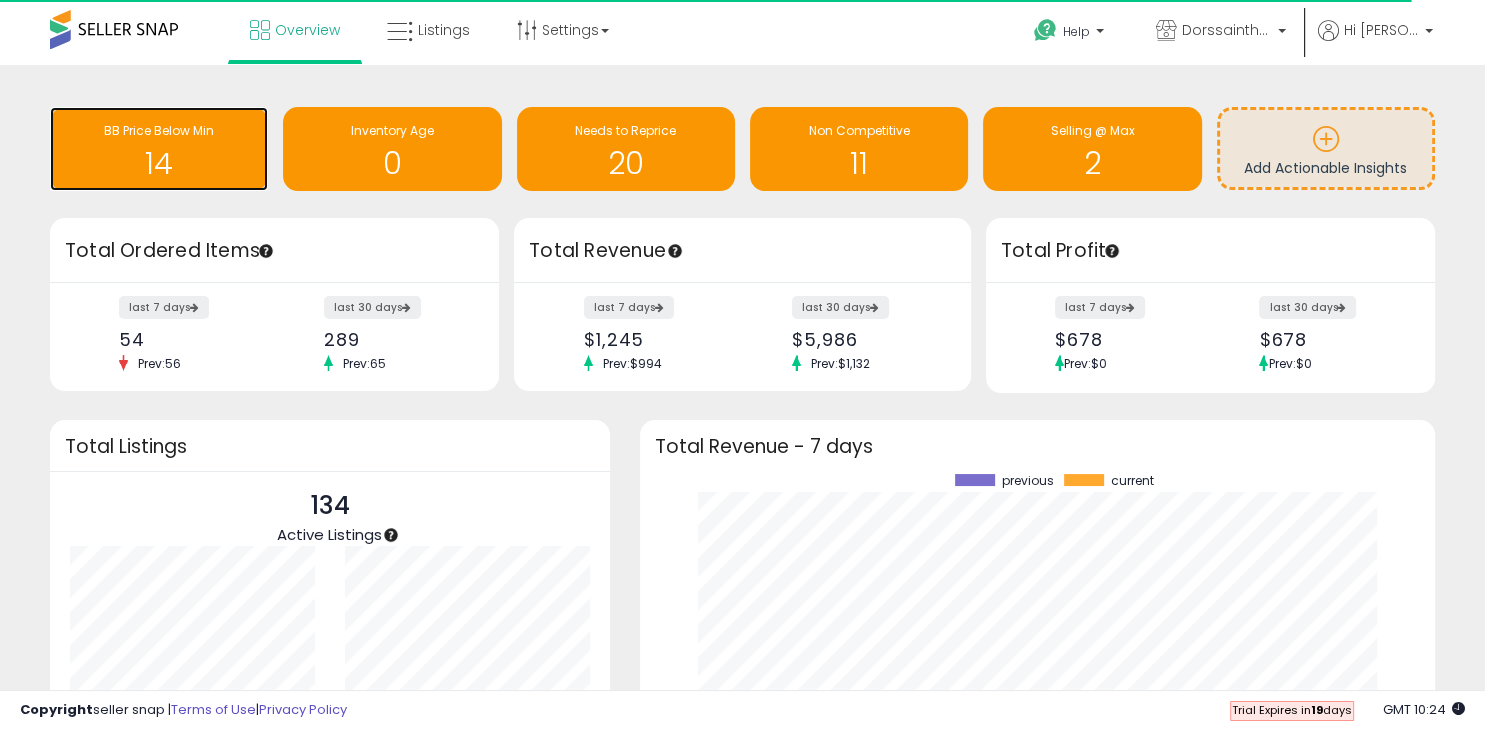 click on "BB Price Below Min
14" at bounding box center (159, 149) 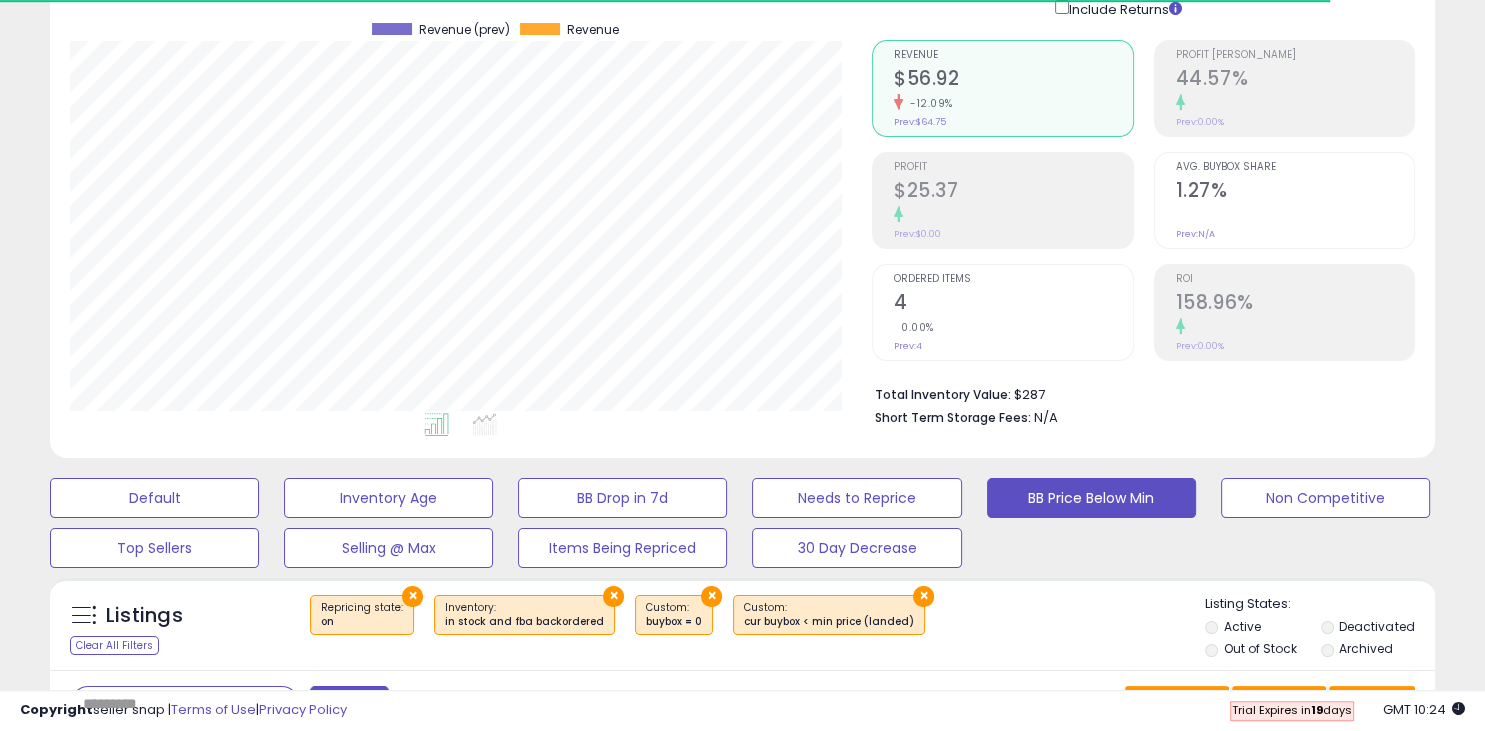 scroll, scrollTop: 348, scrollLeft: 0, axis: vertical 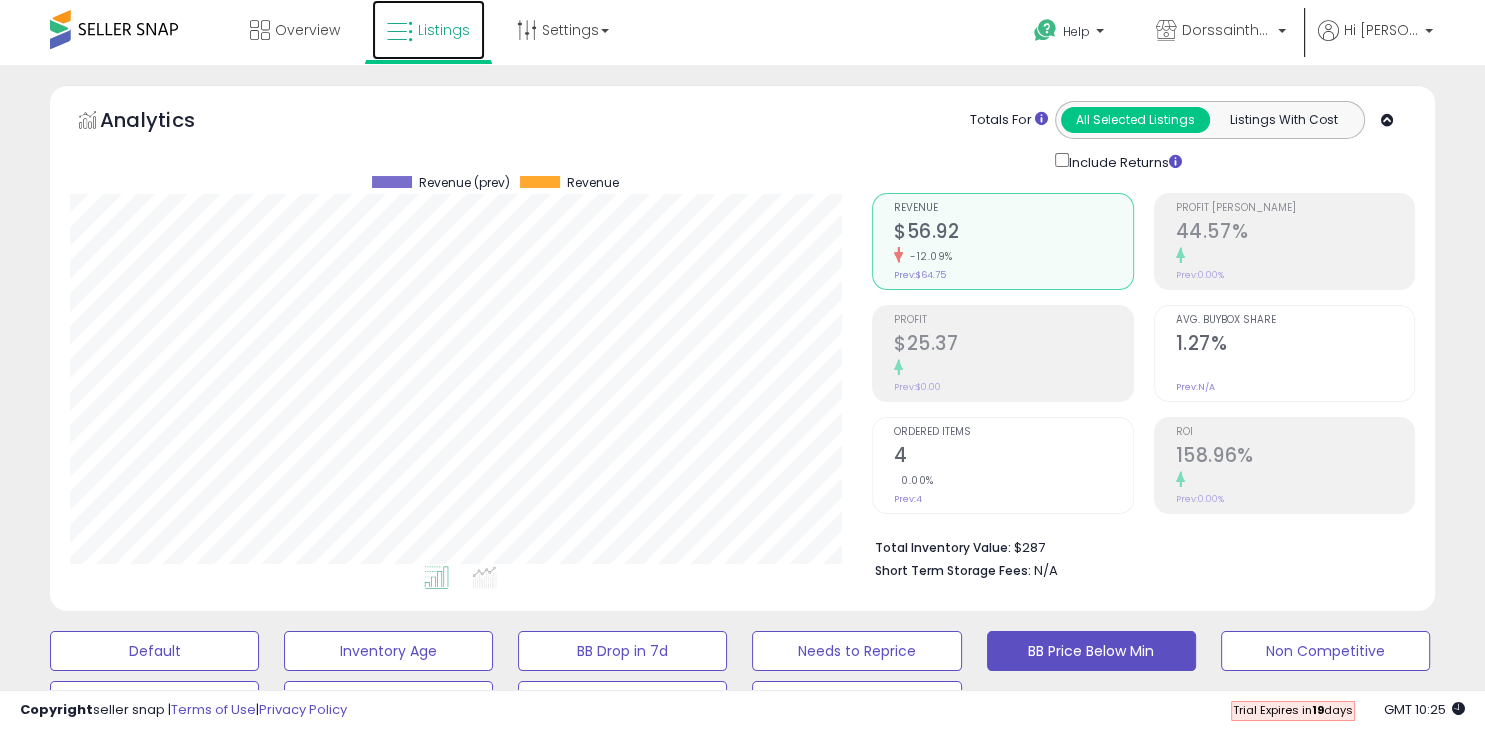 click on "Listings" at bounding box center (428, 30) 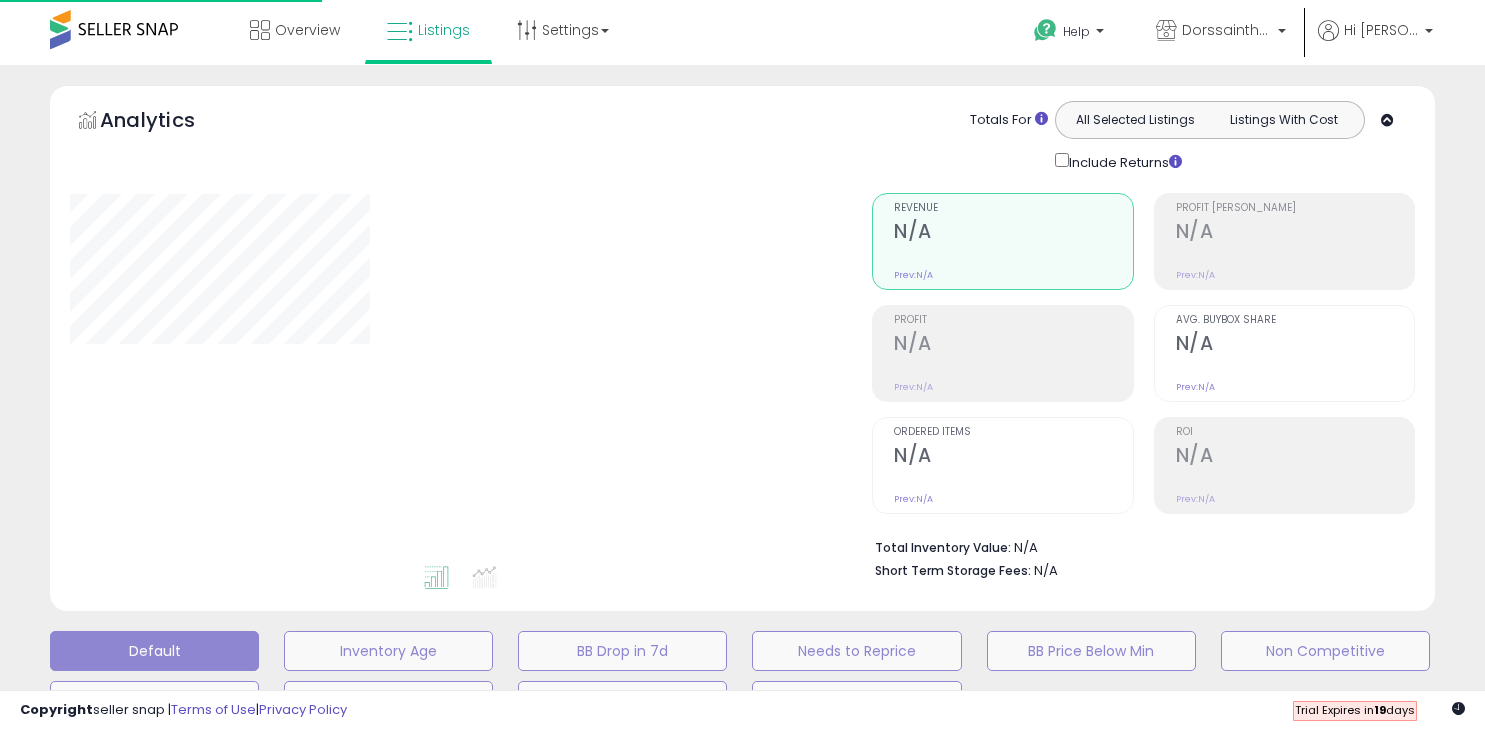 scroll, scrollTop: 0, scrollLeft: 0, axis: both 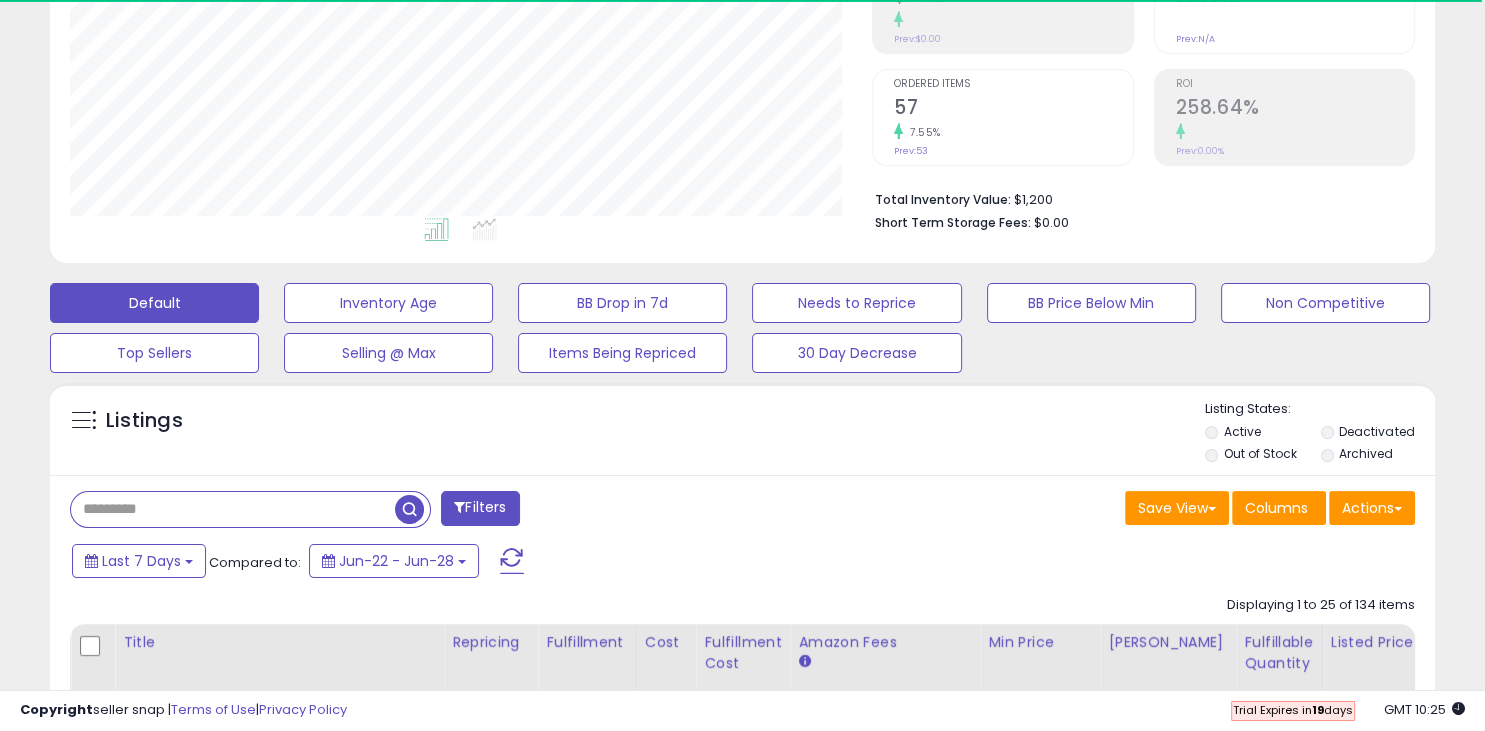 click at bounding box center (233, 509) 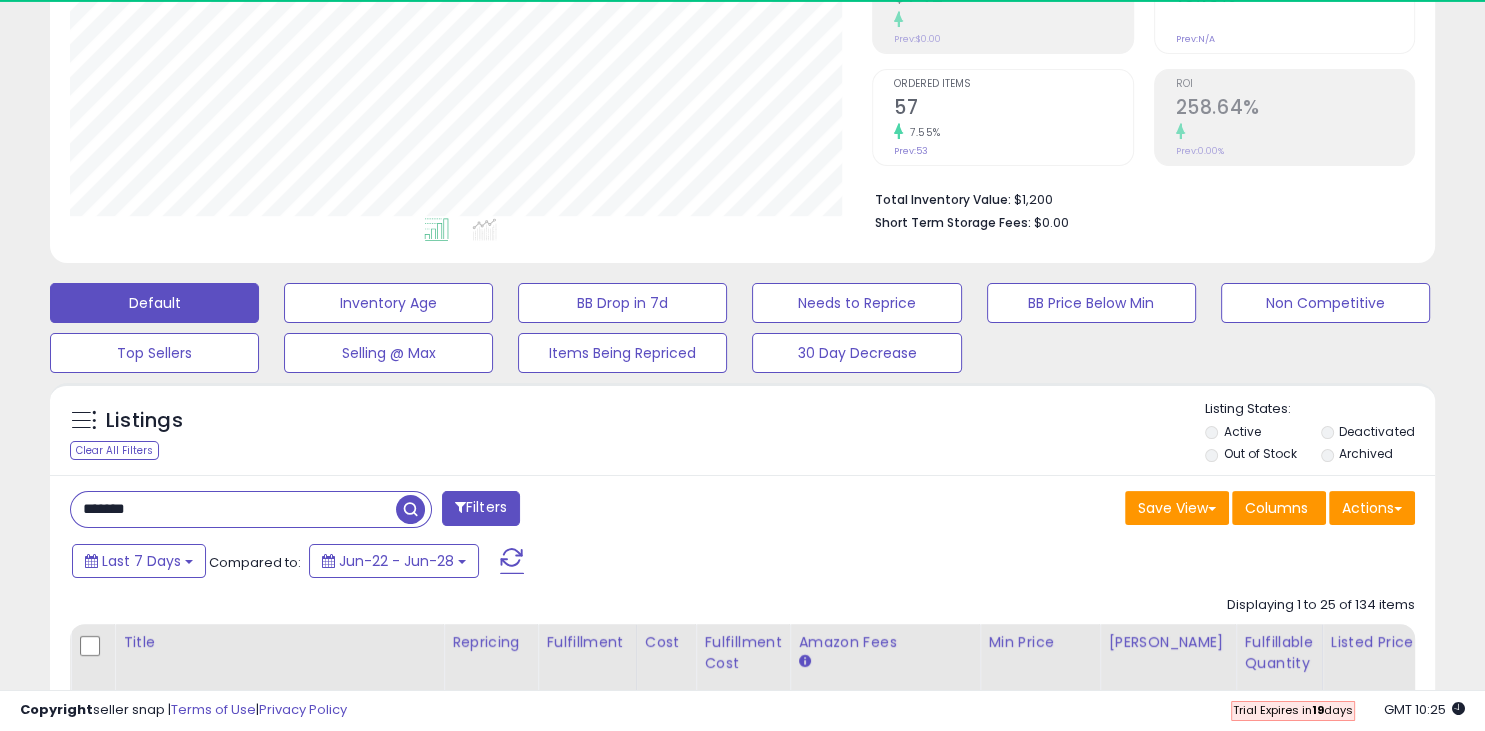 type on "*******" 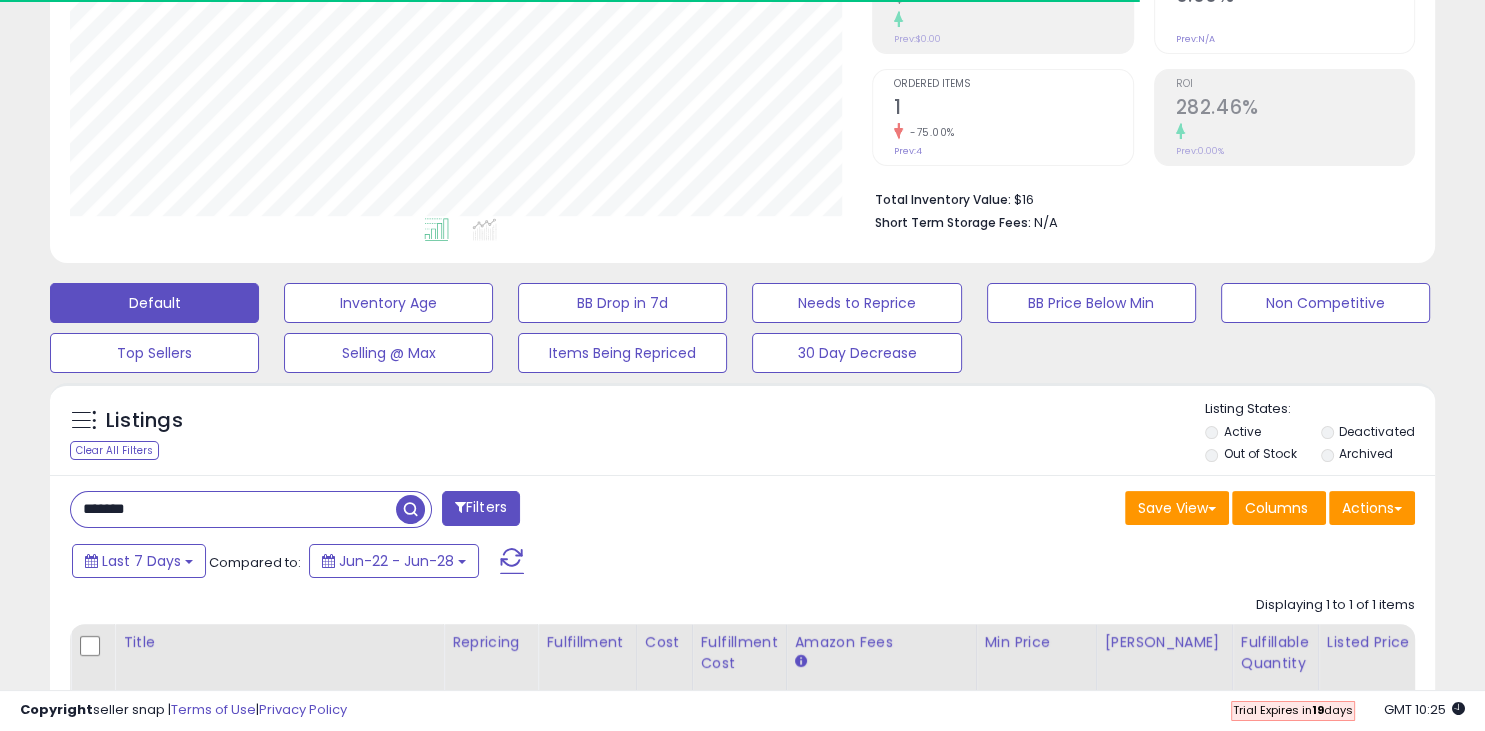 scroll, scrollTop: 518, scrollLeft: 0, axis: vertical 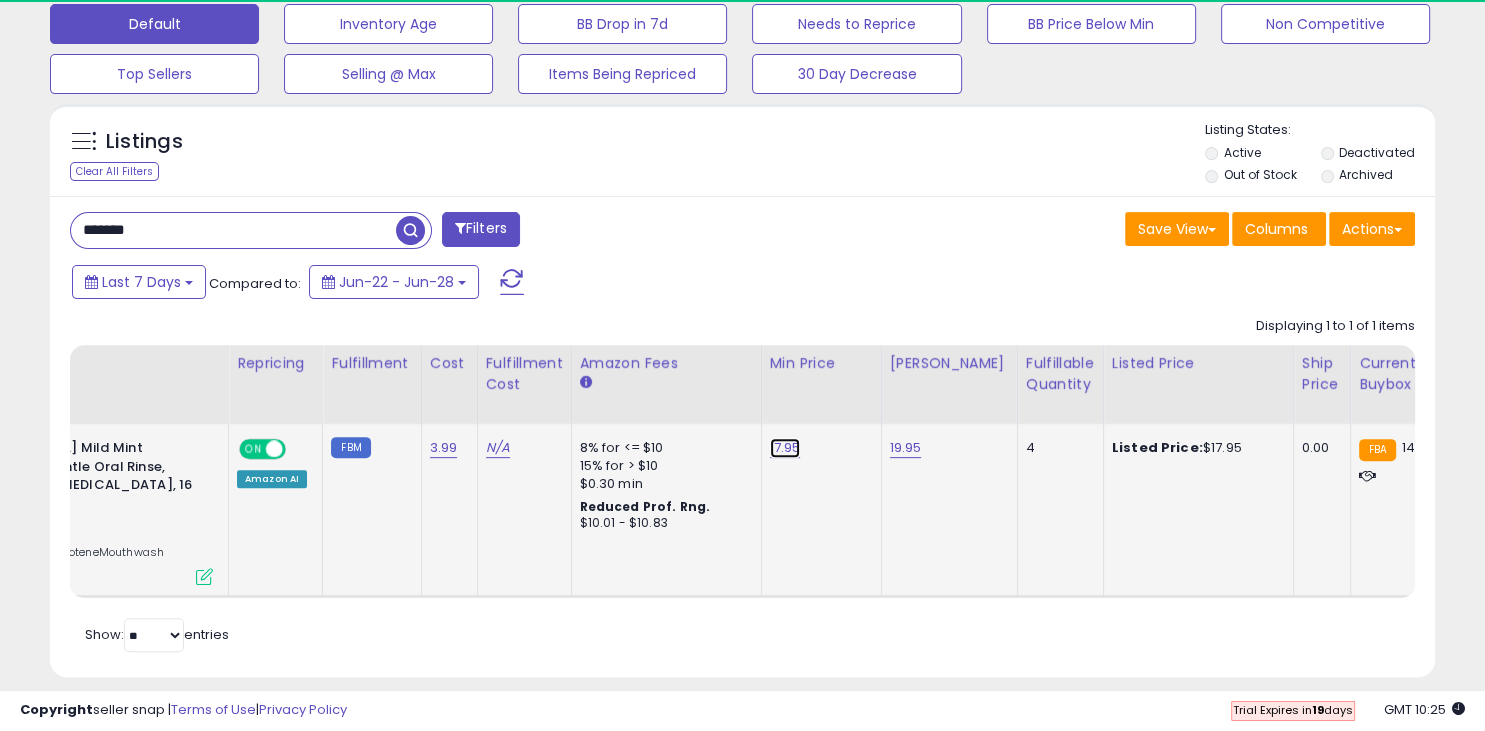 click on "17.95" at bounding box center [785, 448] 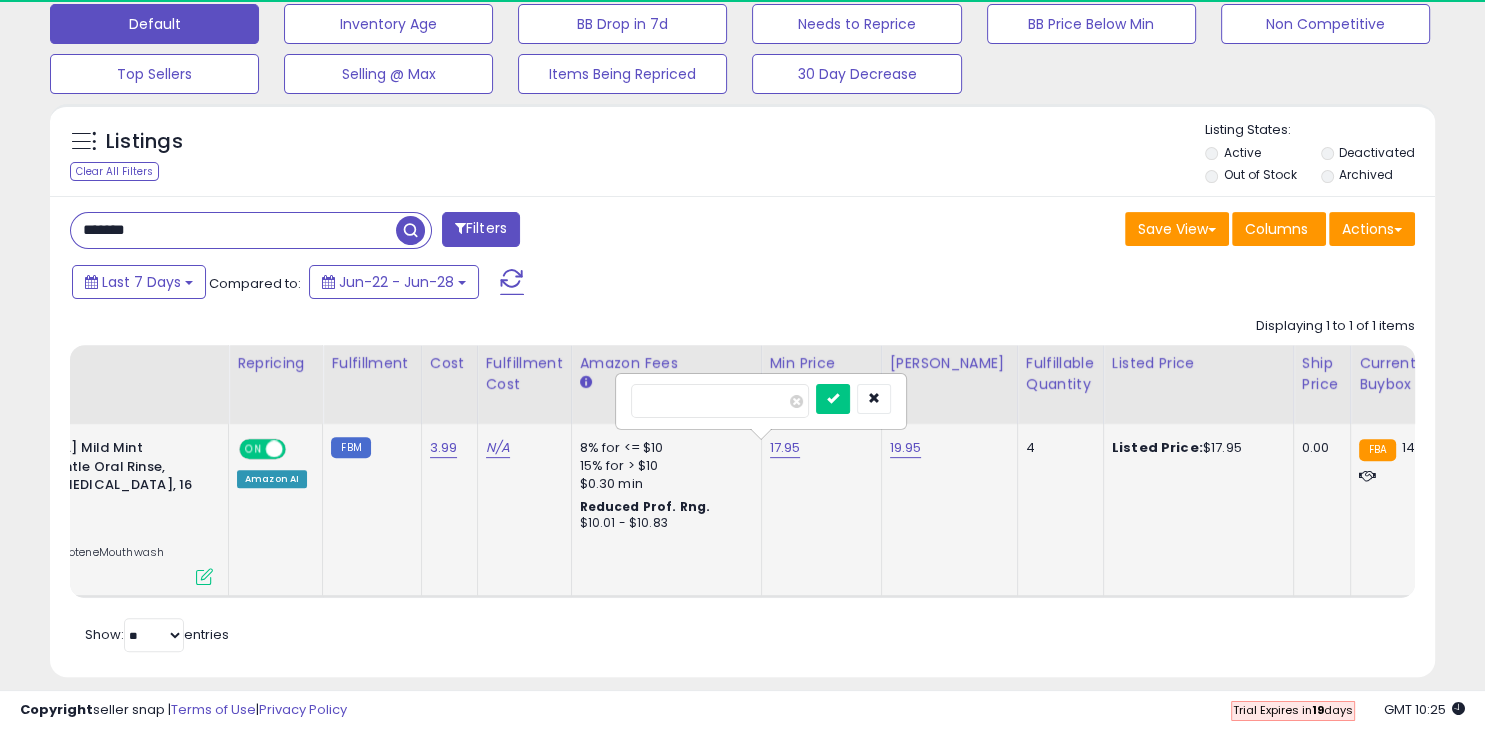 type on "*" 